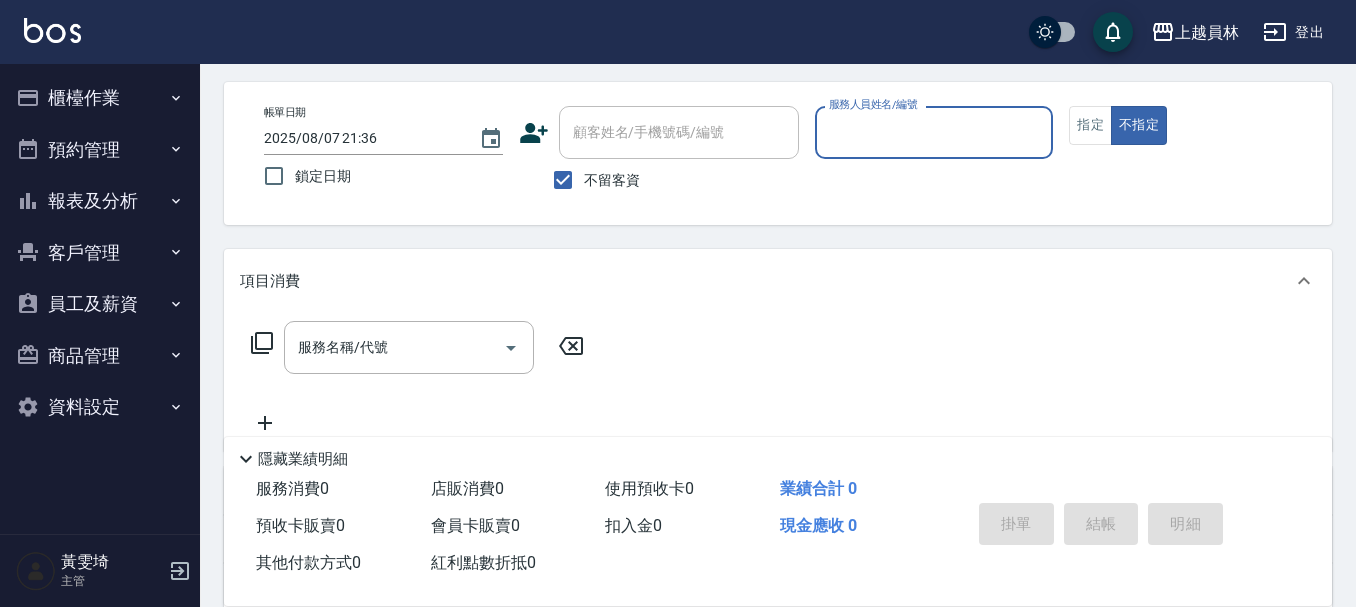 scroll, scrollTop: 100, scrollLeft: 0, axis: vertical 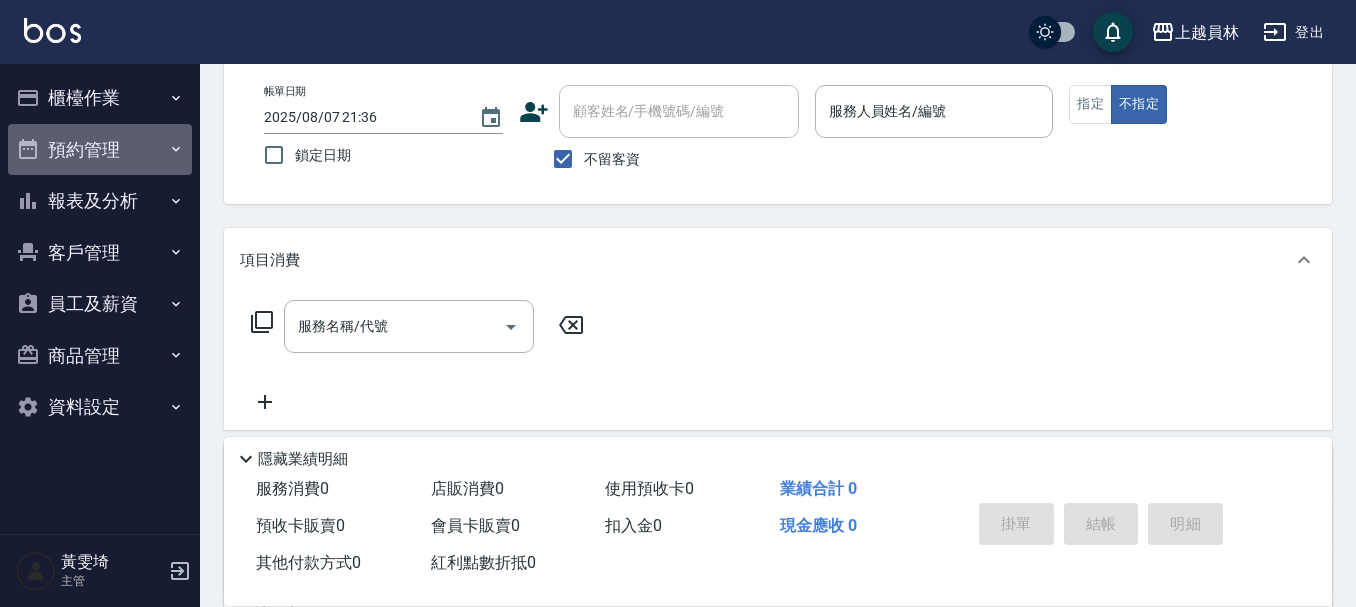 click on "預約管理" at bounding box center (100, 150) 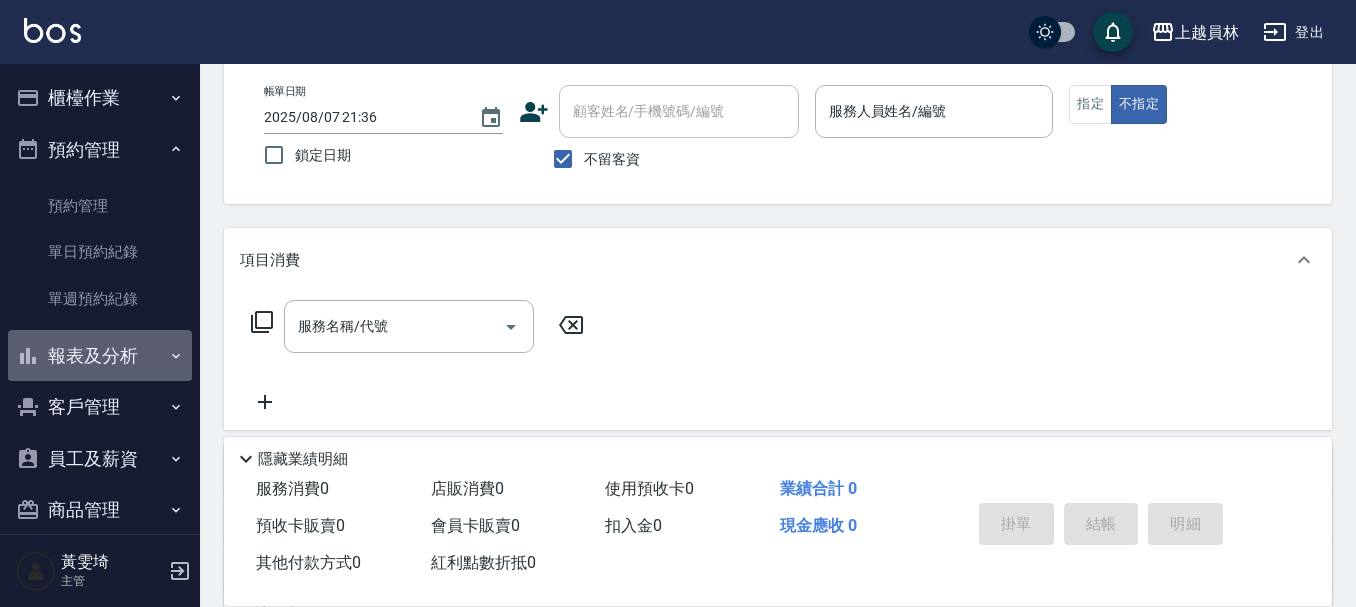 click on "報表及分析" at bounding box center [100, 356] 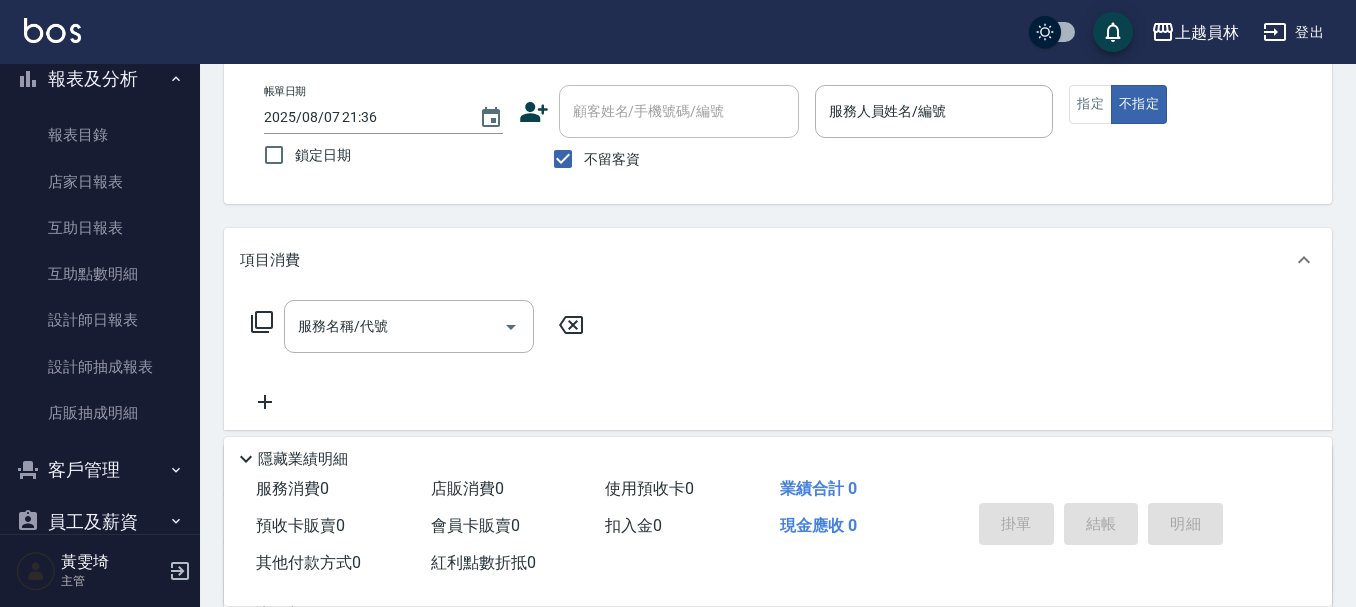 scroll, scrollTop: 300, scrollLeft: 0, axis: vertical 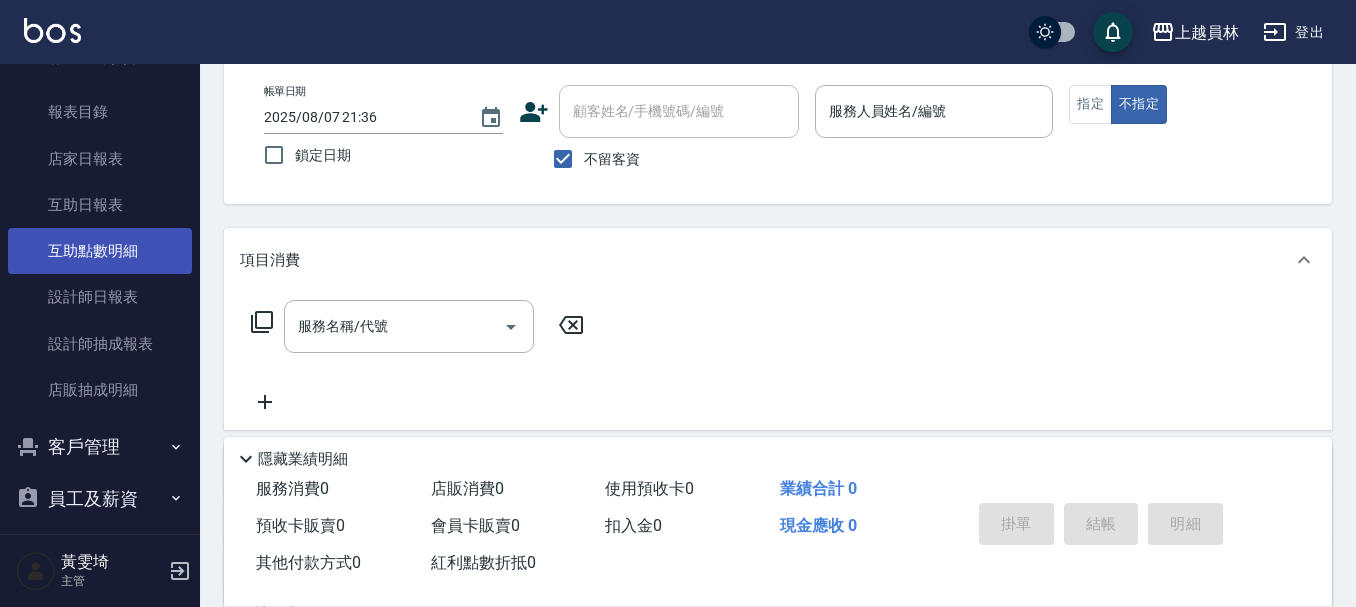 click on "互助點數明細" at bounding box center [100, 251] 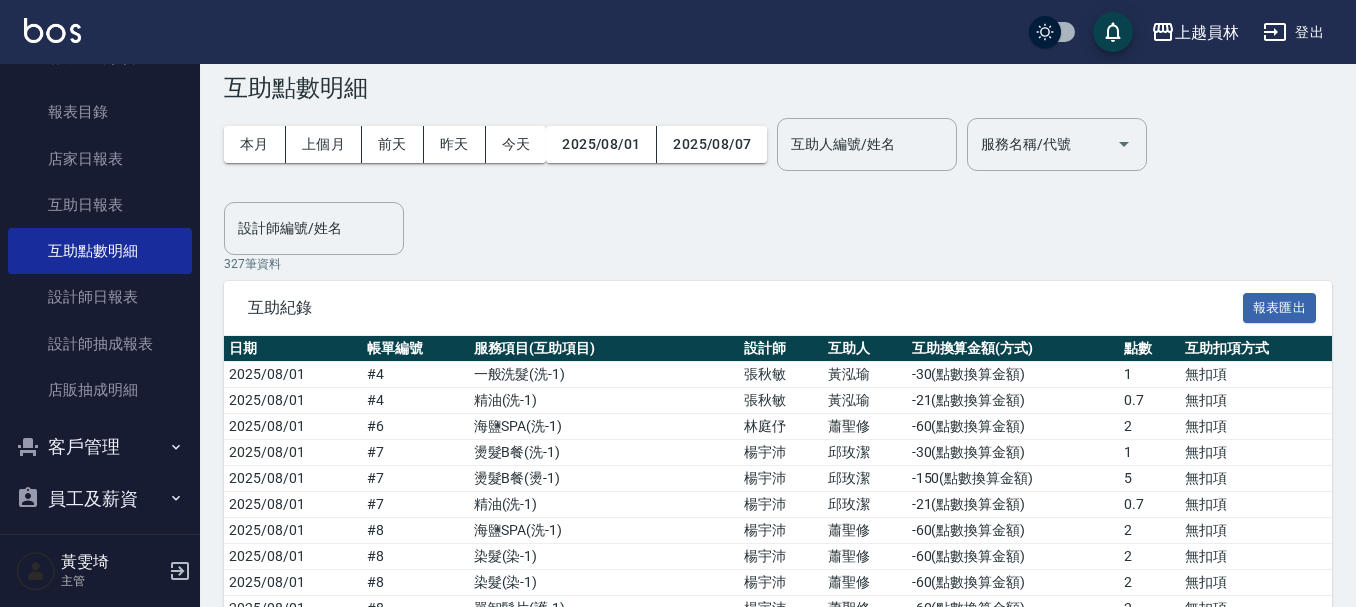 scroll, scrollTop: 0, scrollLeft: 0, axis: both 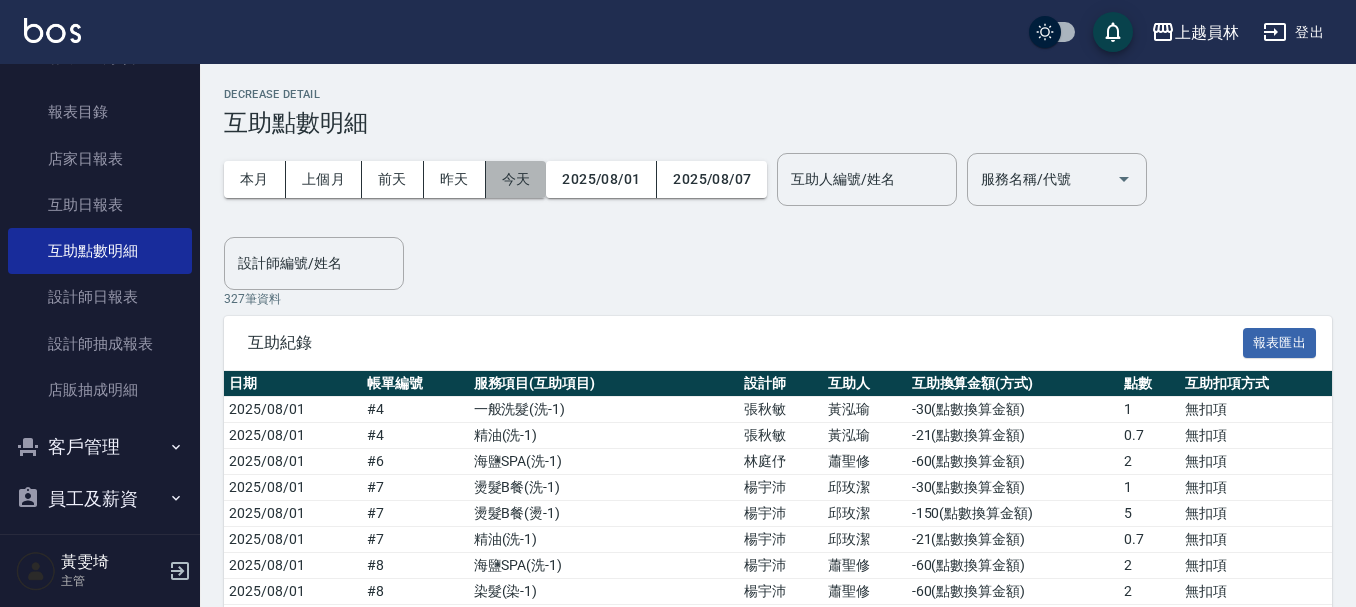 click on "今天" at bounding box center [516, 179] 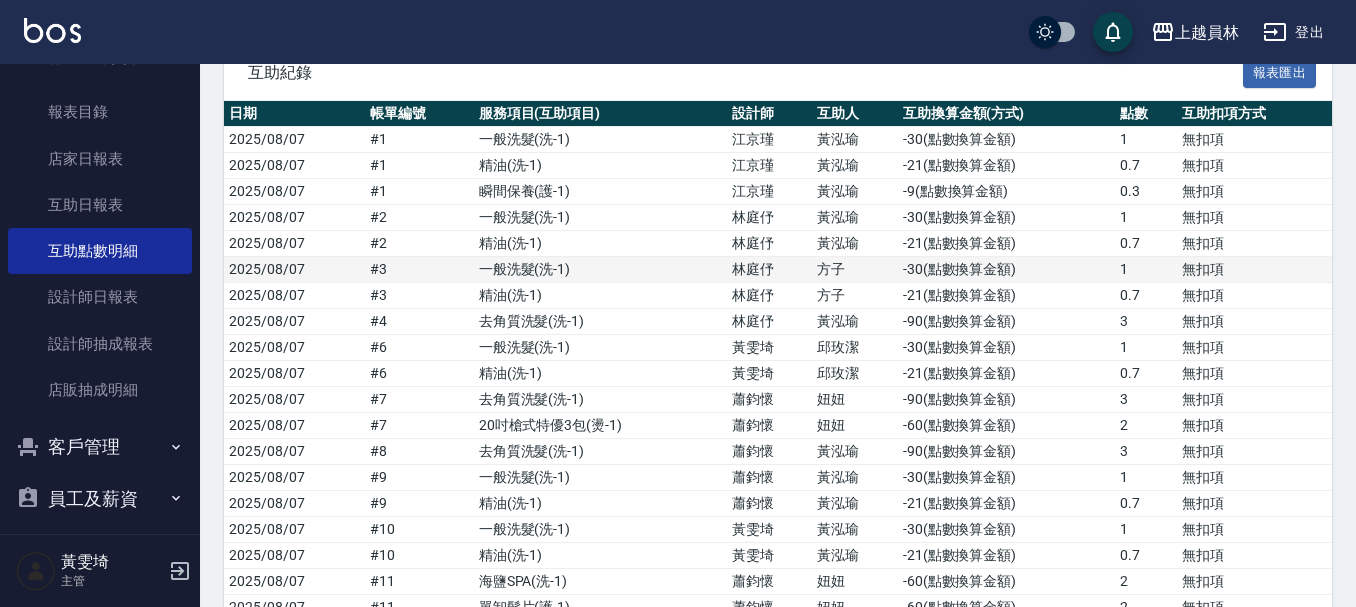 scroll, scrollTop: 0, scrollLeft: 0, axis: both 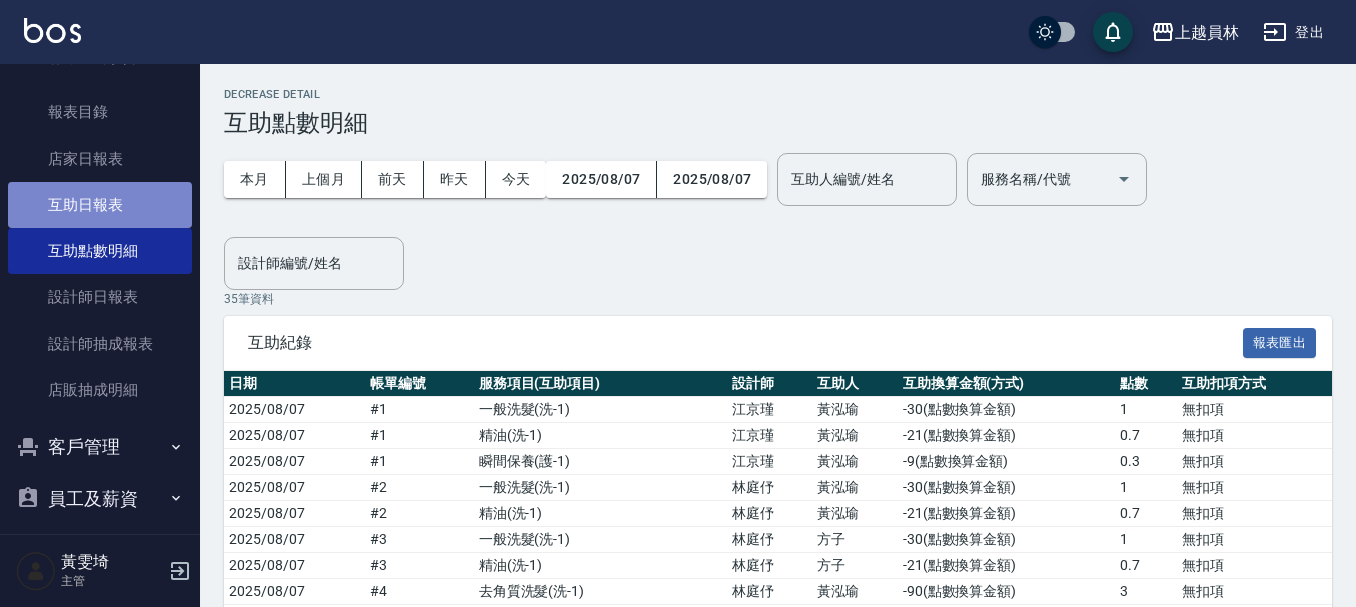 click on "互助日報表" at bounding box center (100, 205) 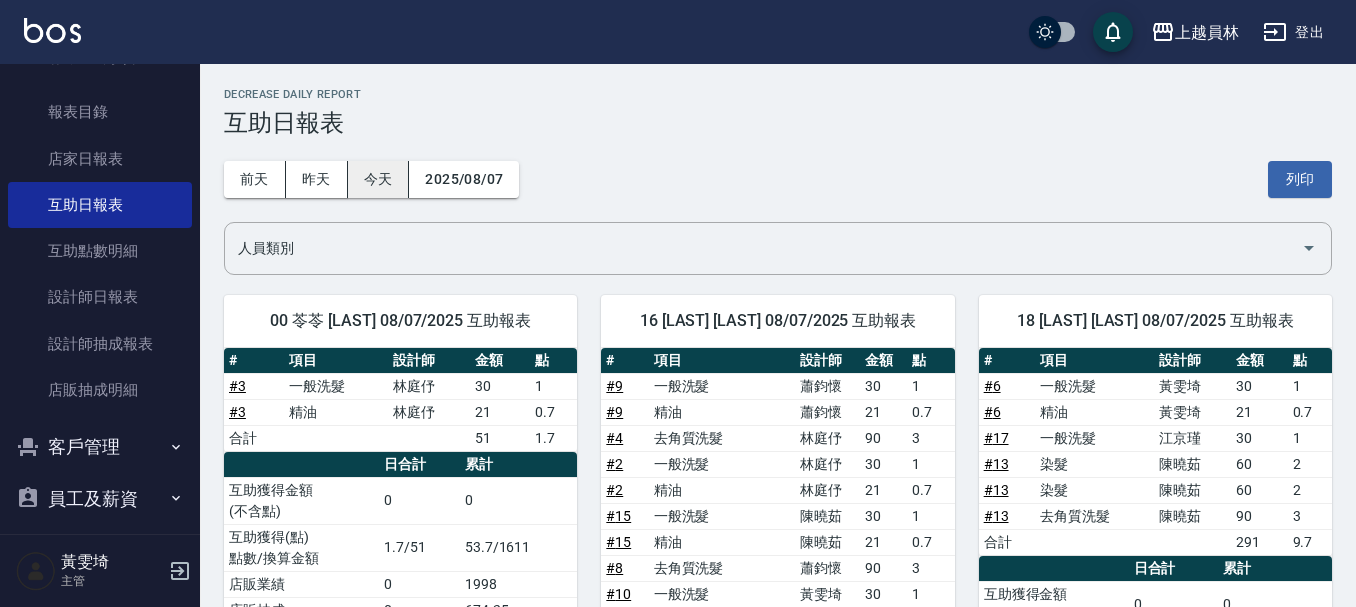 click on "今天" at bounding box center (379, 179) 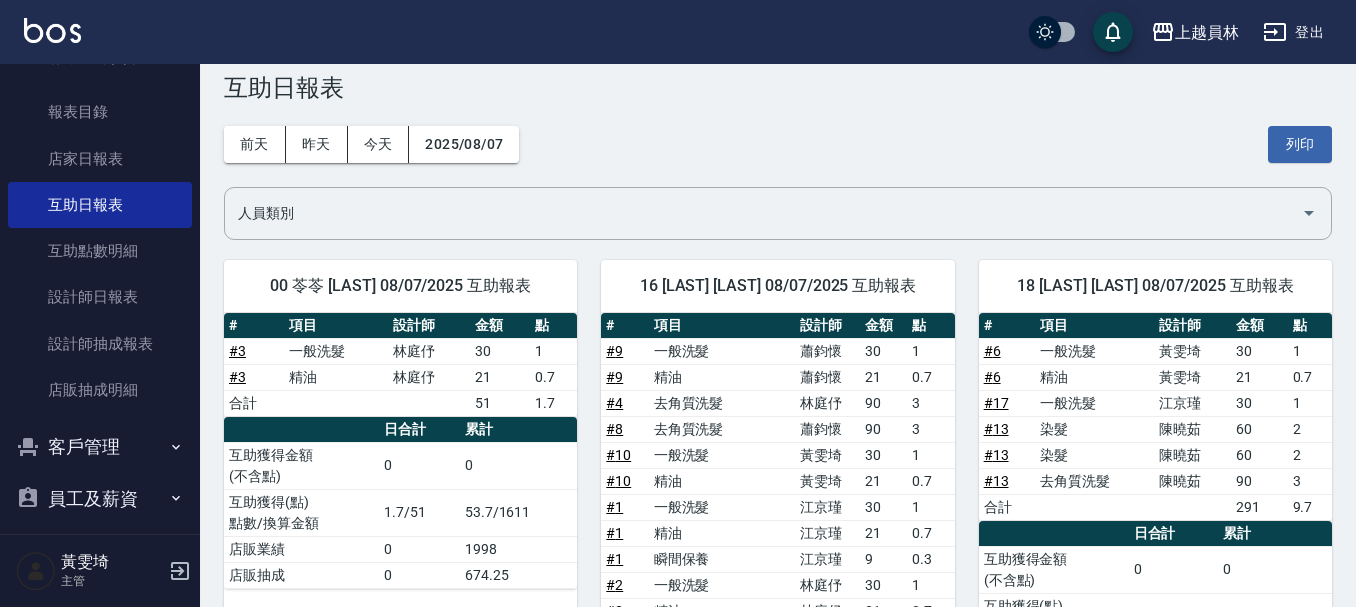 scroll, scrollTop: 0, scrollLeft: 0, axis: both 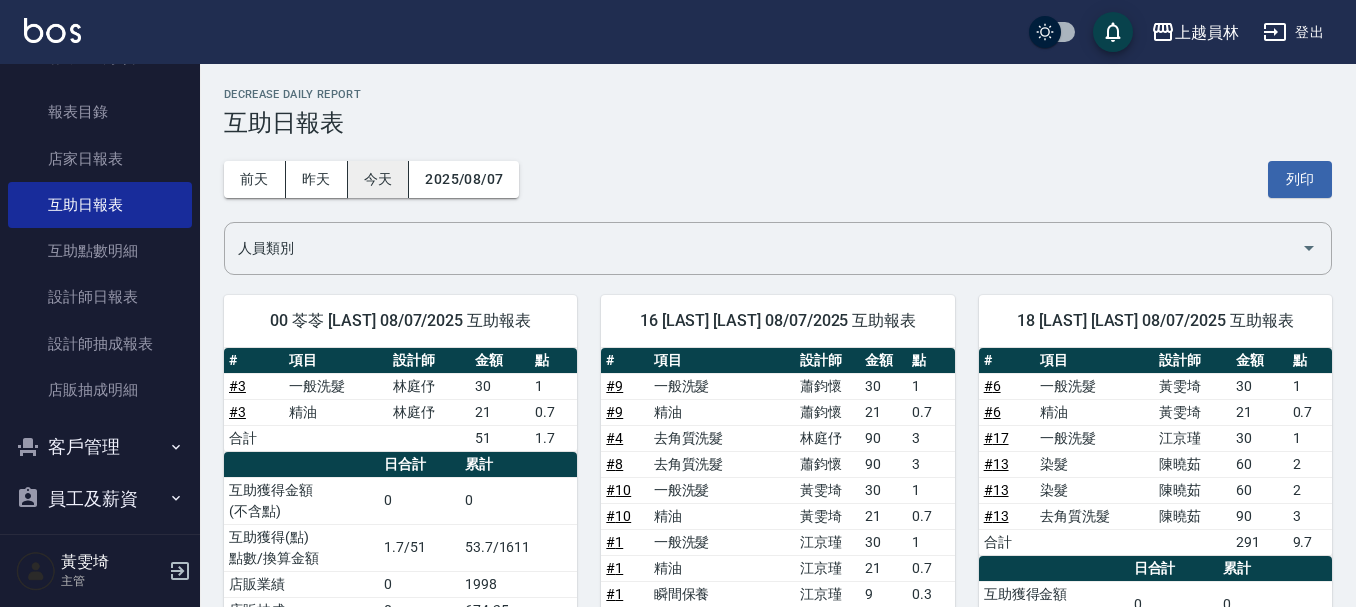 click on "今天" at bounding box center (379, 179) 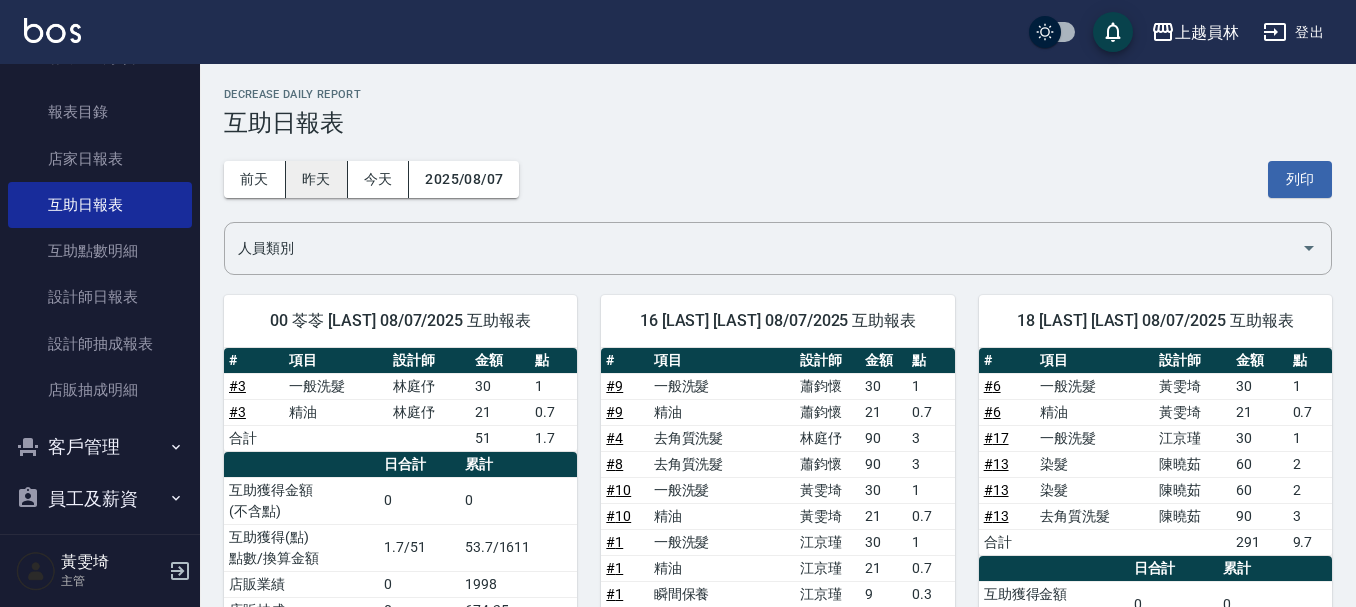 click on "昨天" at bounding box center [317, 179] 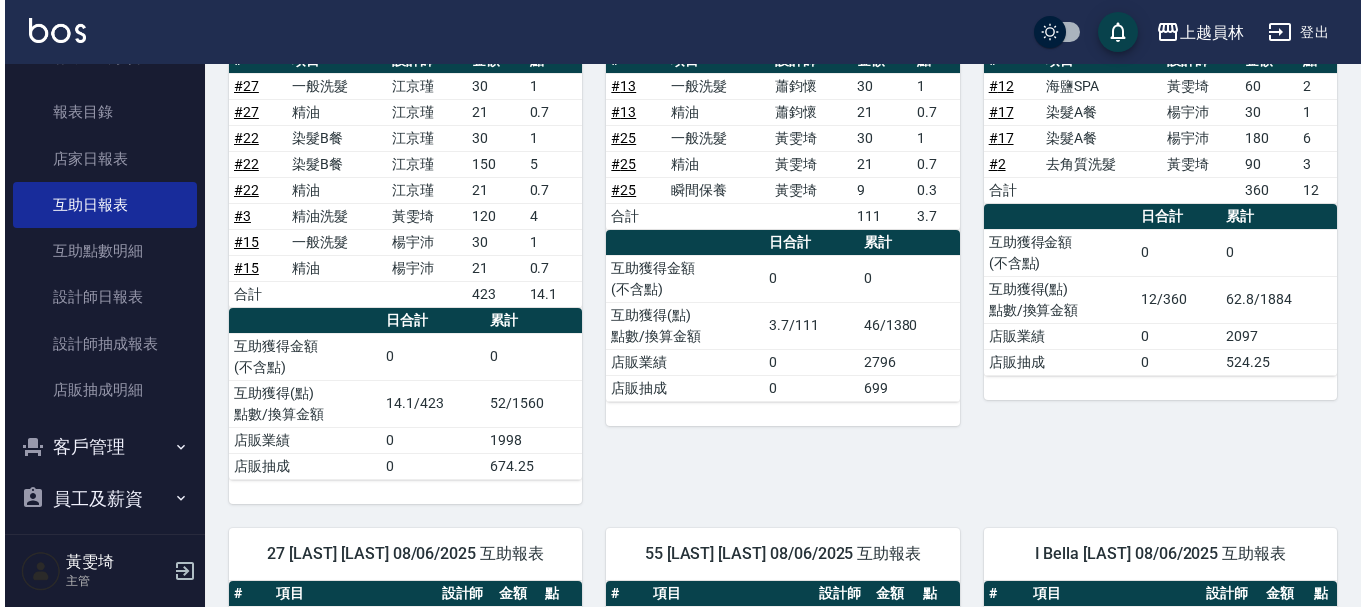 scroll, scrollTop: 0, scrollLeft: 0, axis: both 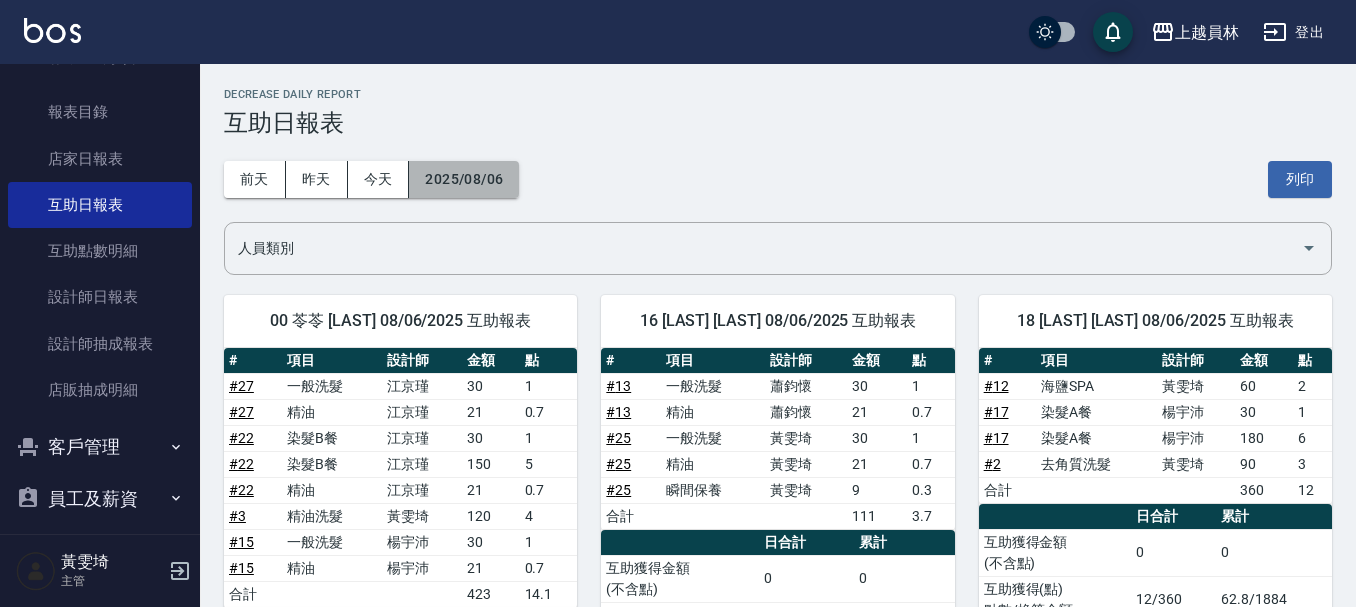 click on "2025/08/06" at bounding box center (464, 179) 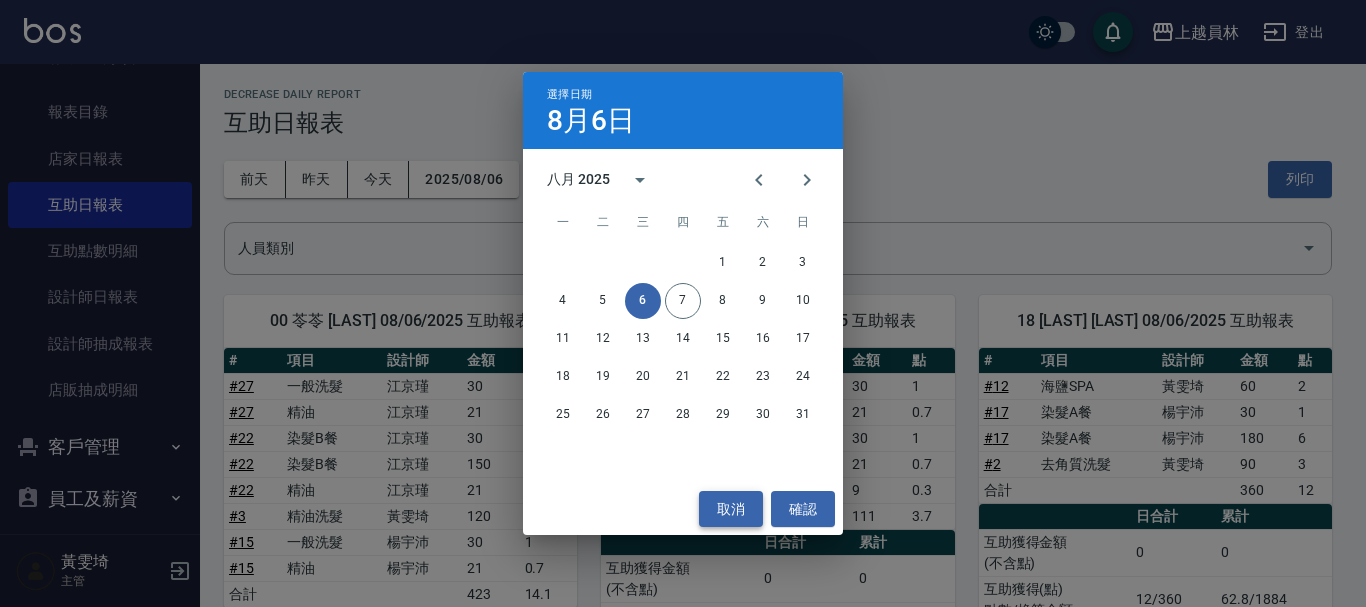 click on "取消" at bounding box center [731, 509] 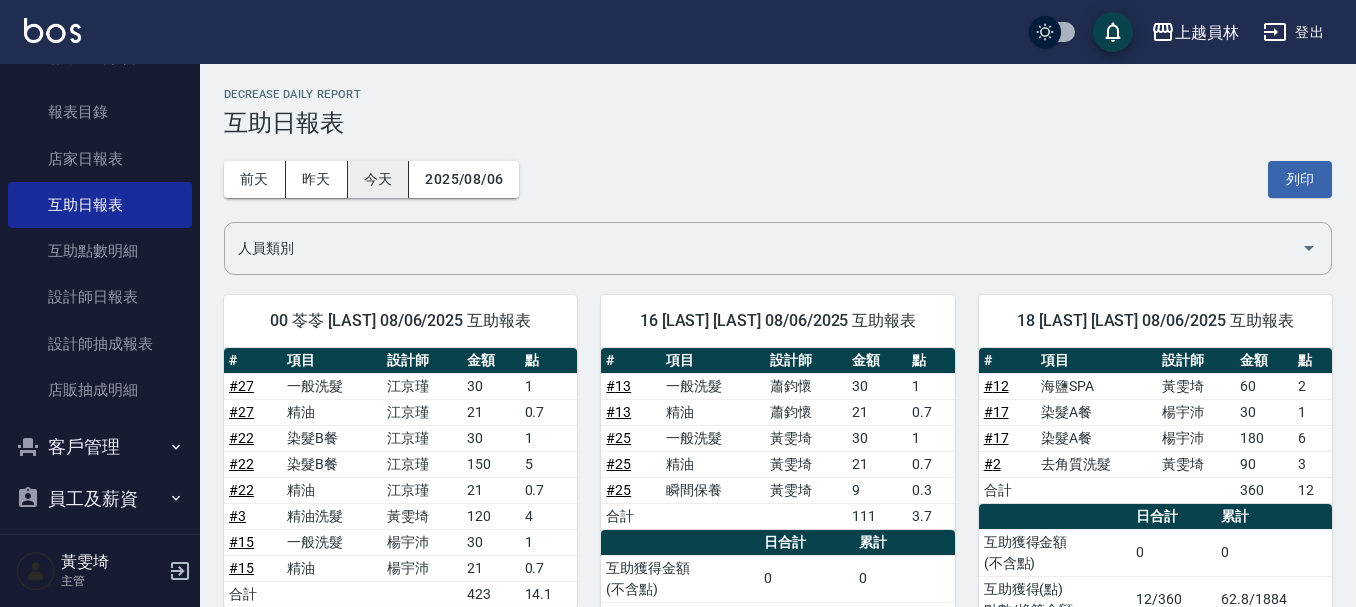 click on "今天" at bounding box center [379, 179] 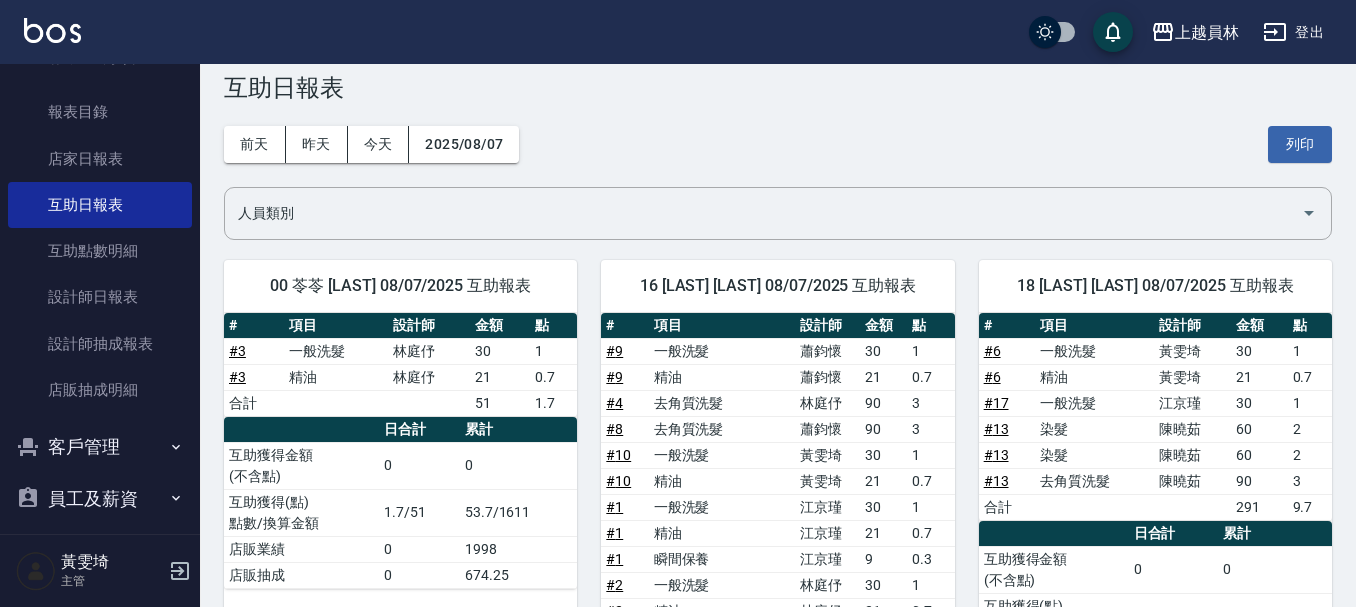 scroll, scrollTop: 0, scrollLeft: 0, axis: both 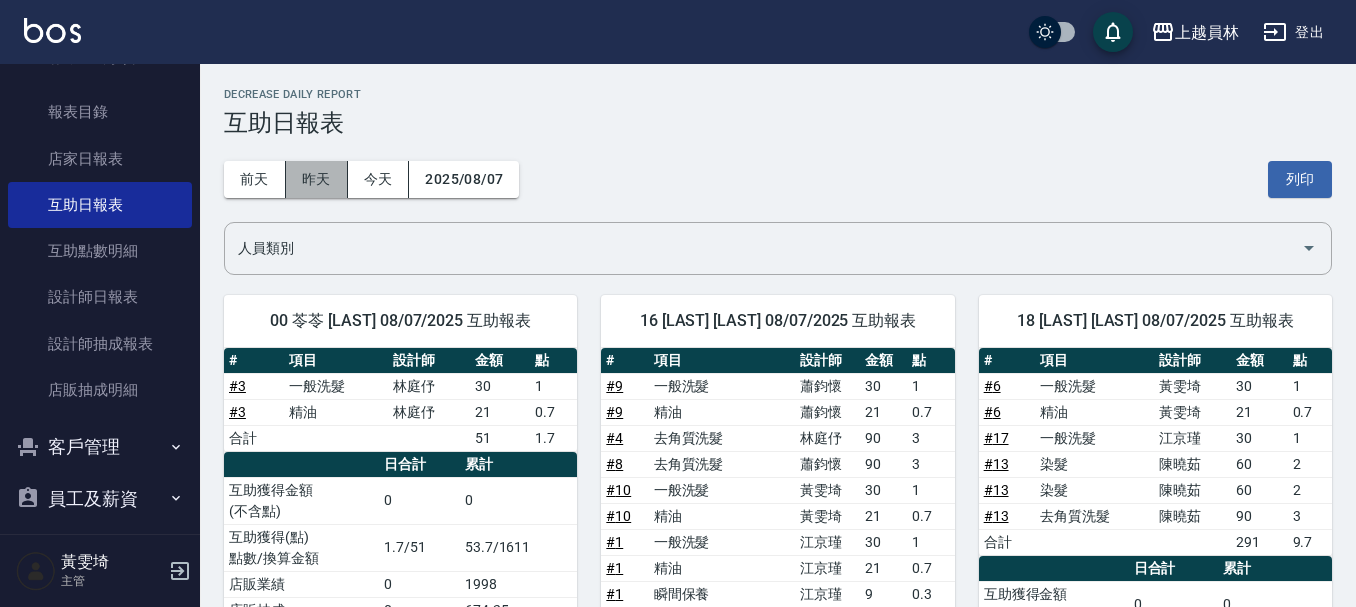 click on "昨天" at bounding box center (317, 179) 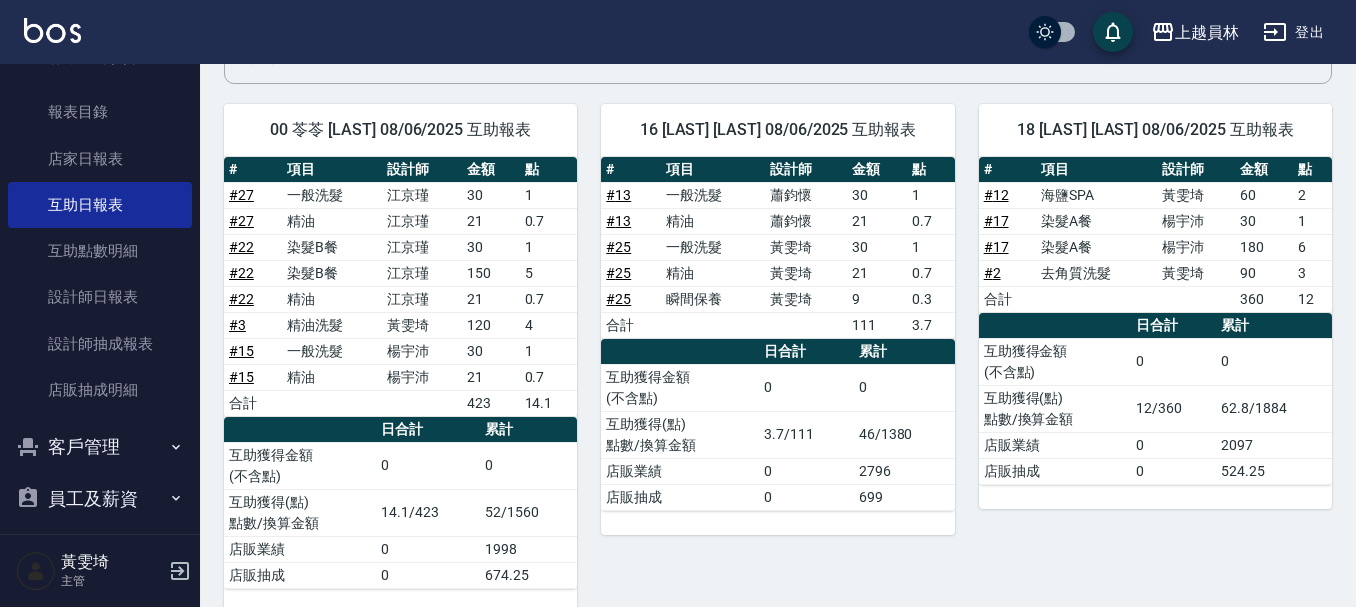 scroll, scrollTop: 0, scrollLeft: 0, axis: both 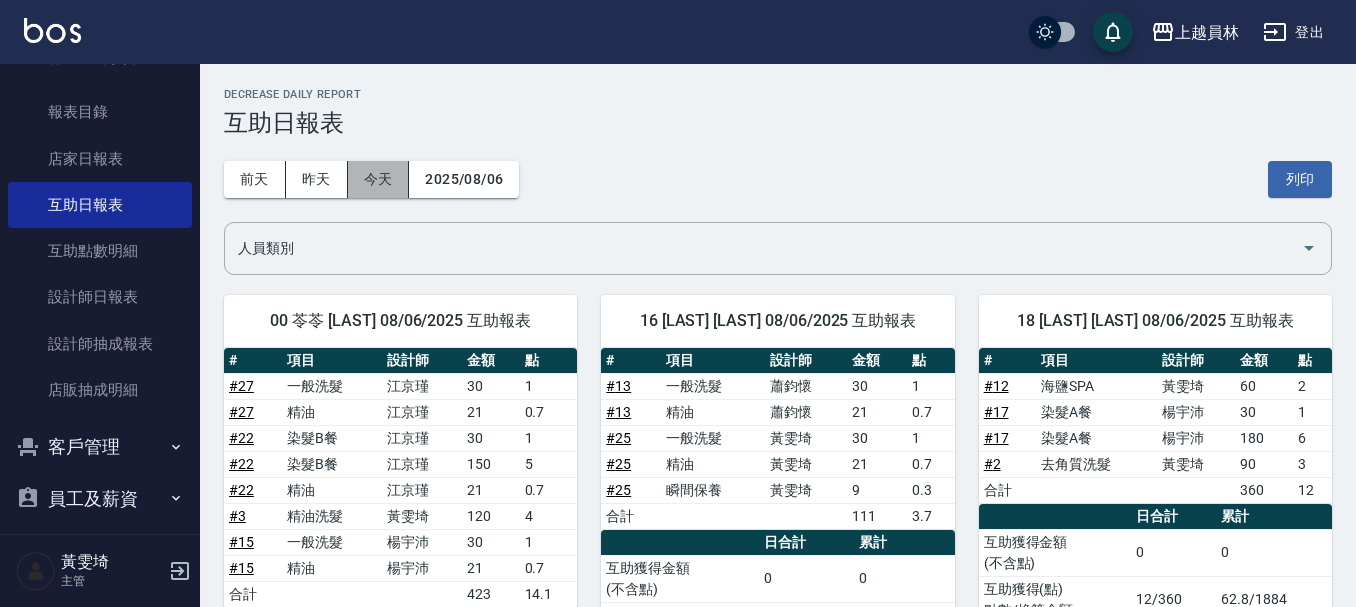 click on "今天" at bounding box center (379, 179) 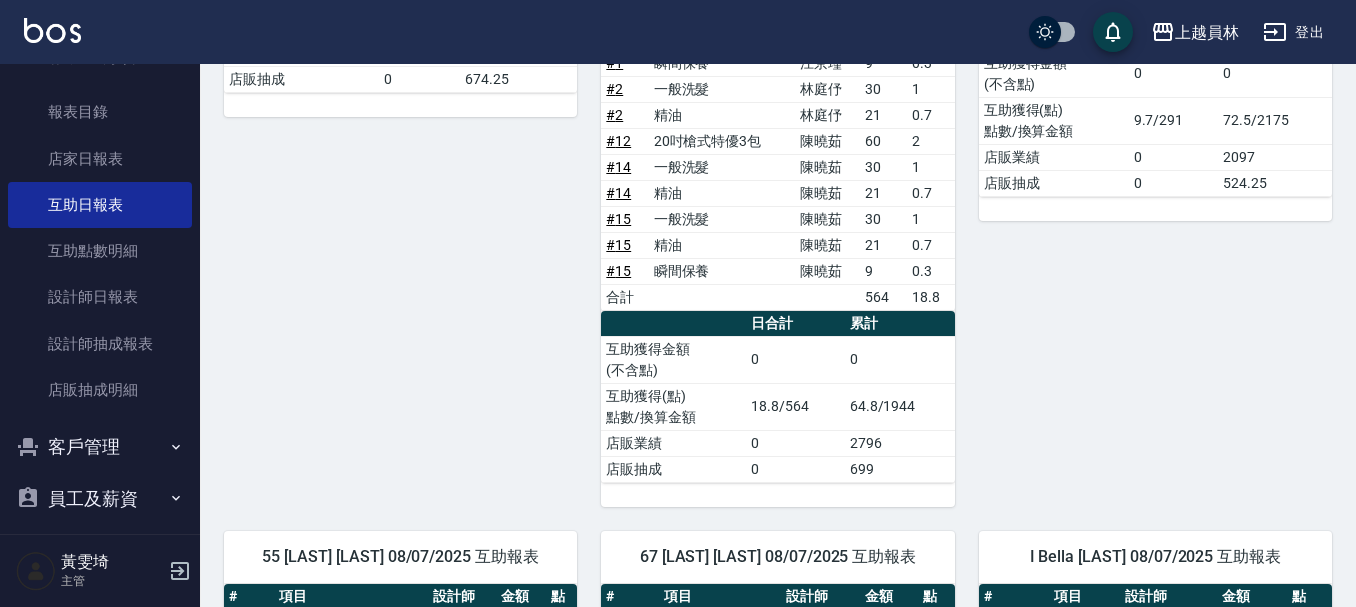 scroll, scrollTop: 0, scrollLeft: 0, axis: both 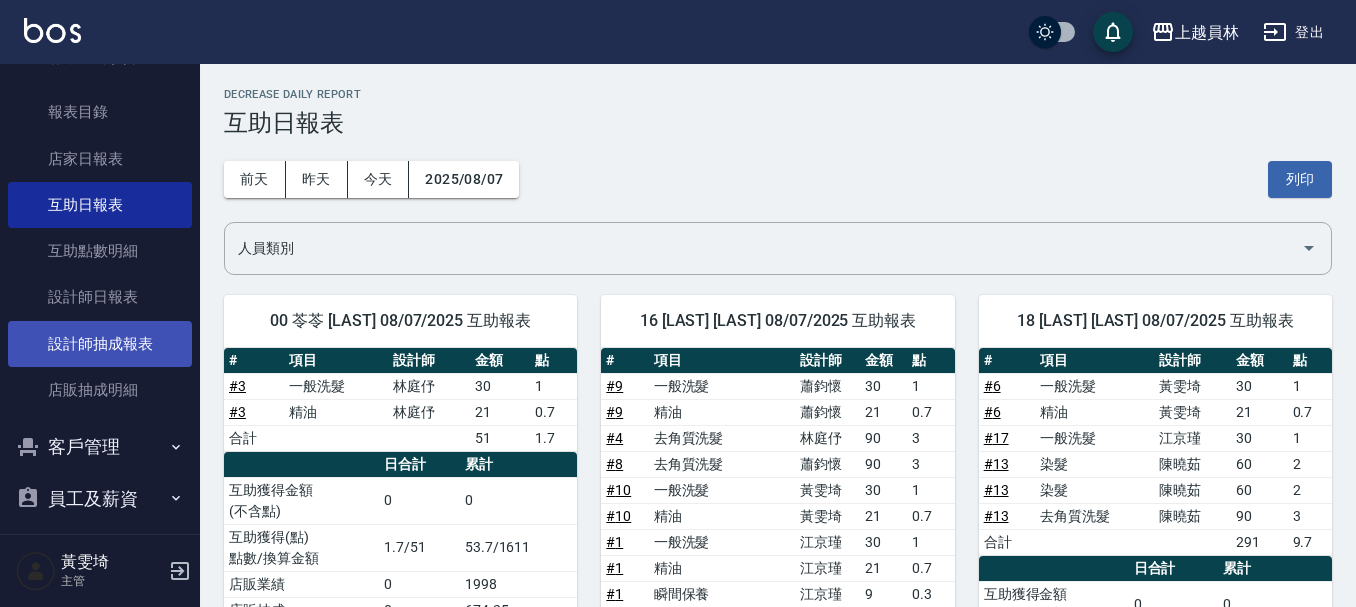 click on "設計師抽成報表" at bounding box center (100, 344) 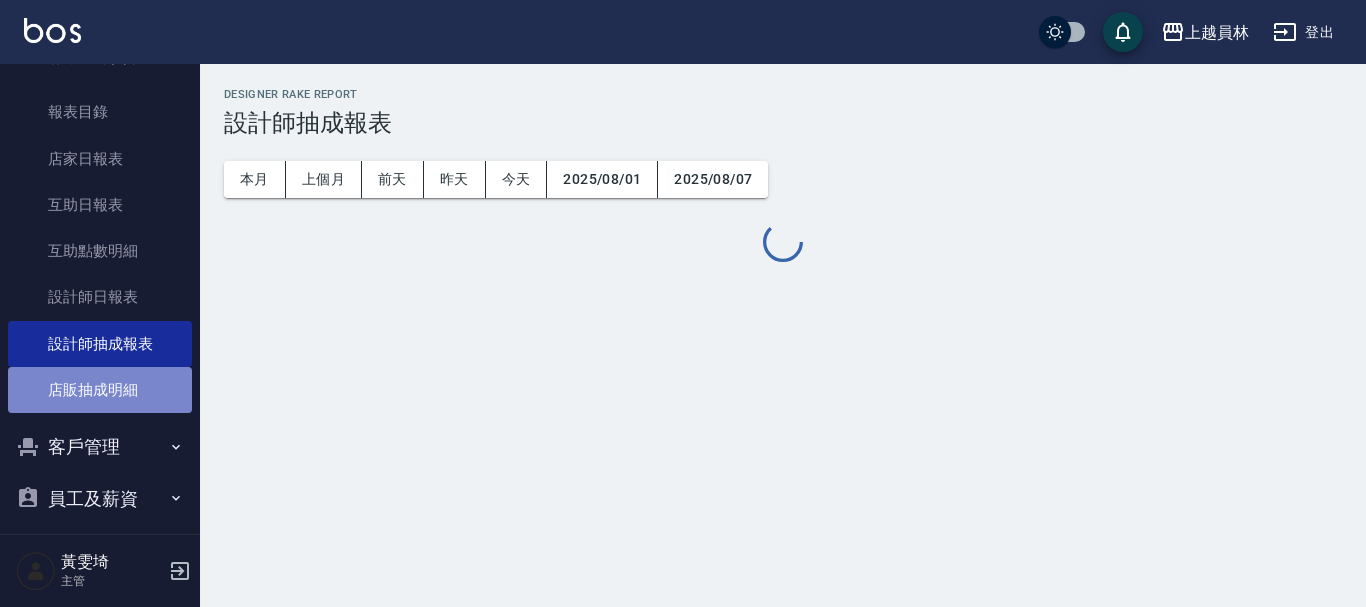 click on "店販抽成明細" at bounding box center [100, 390] 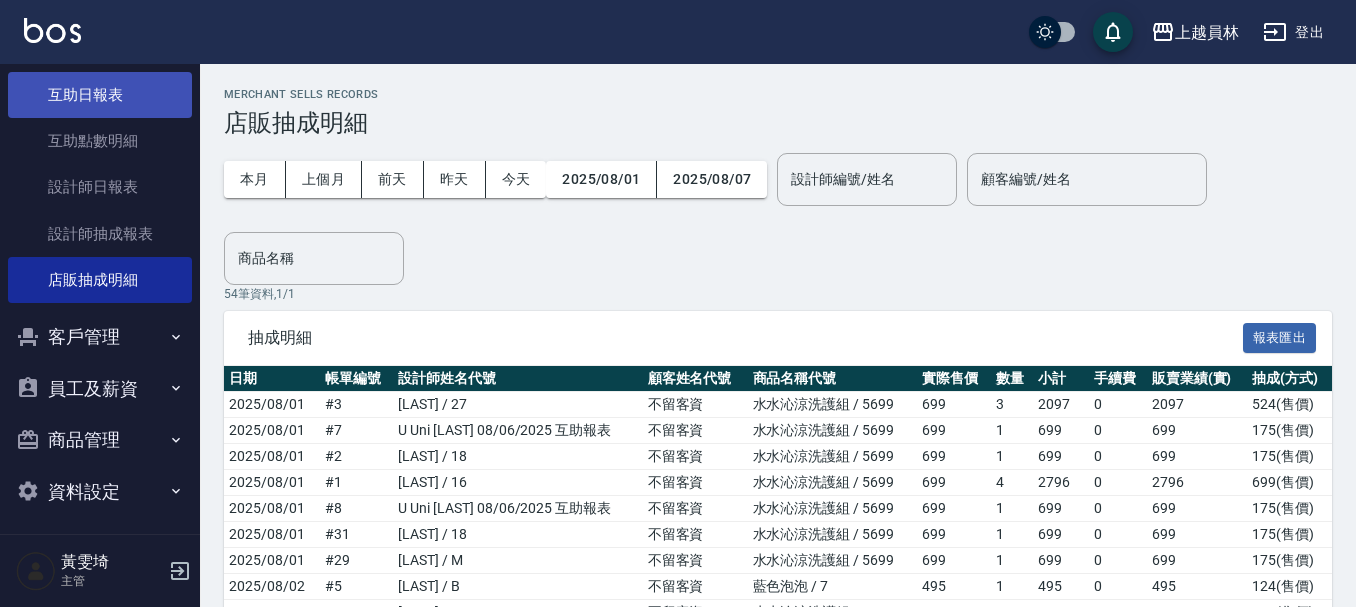 scroll, scrollTop: 417, scrollLeft: 0, axis: vertical 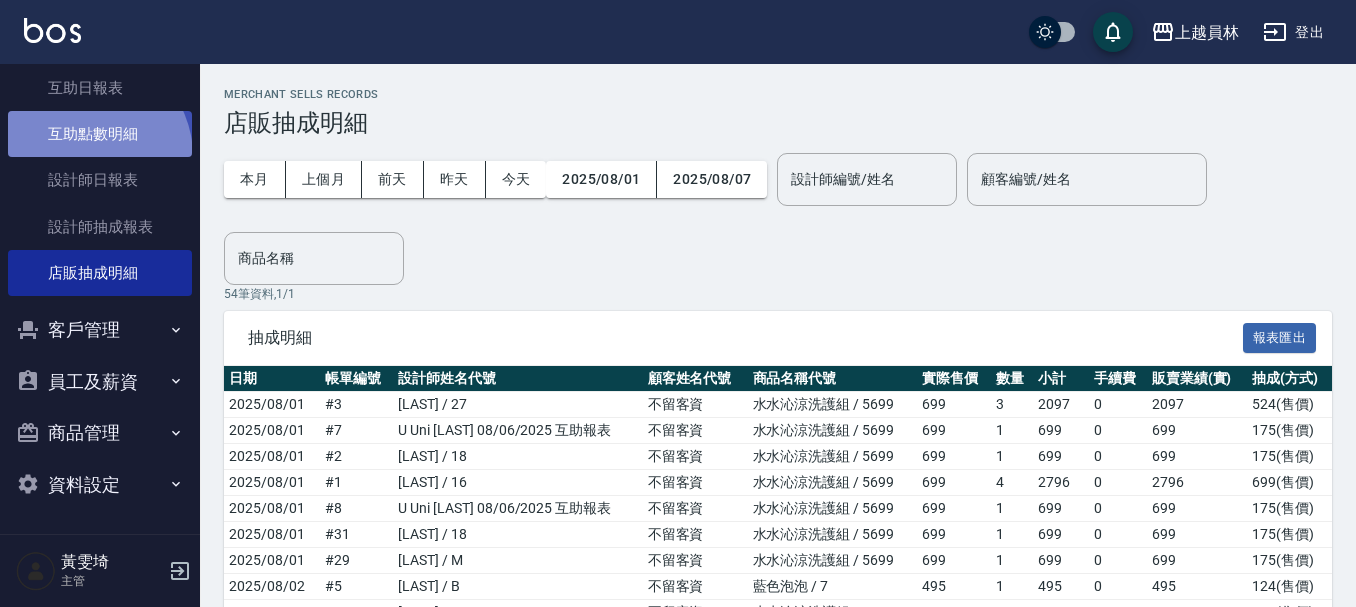 click on "互助點數明細" at bounding box center (100, 134) 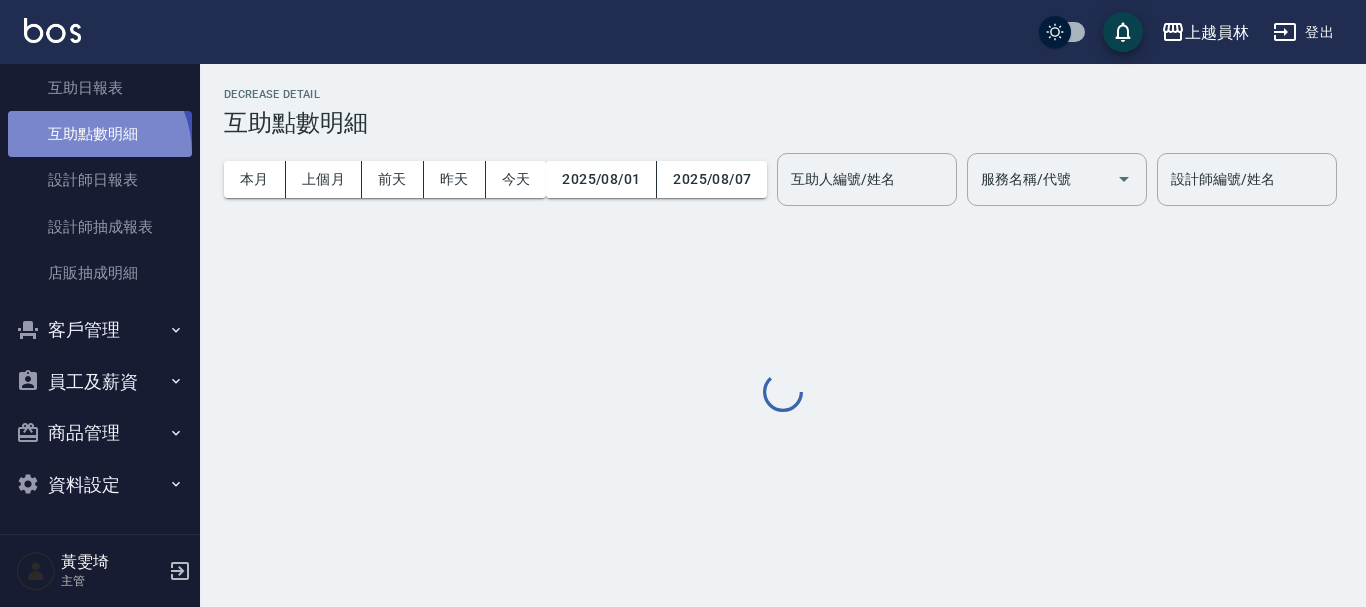 click on "互助點數明細" at bounding box center [100, 134] 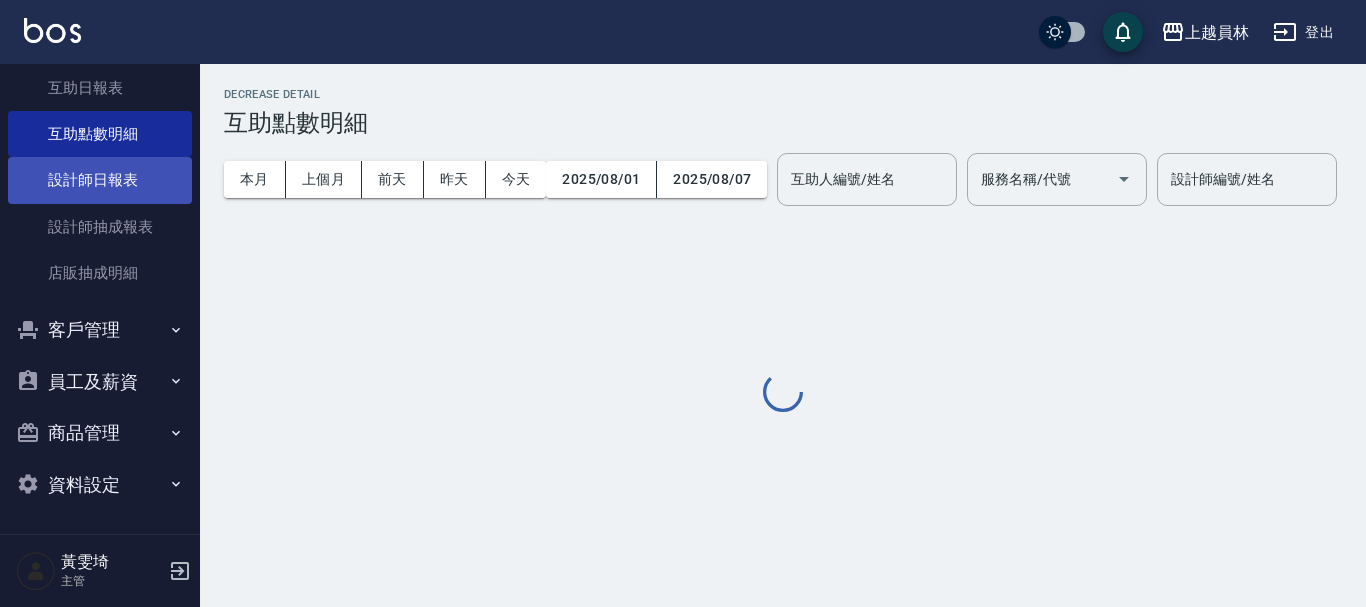 click on "設計師日報表" at bounding box center (100, 180) 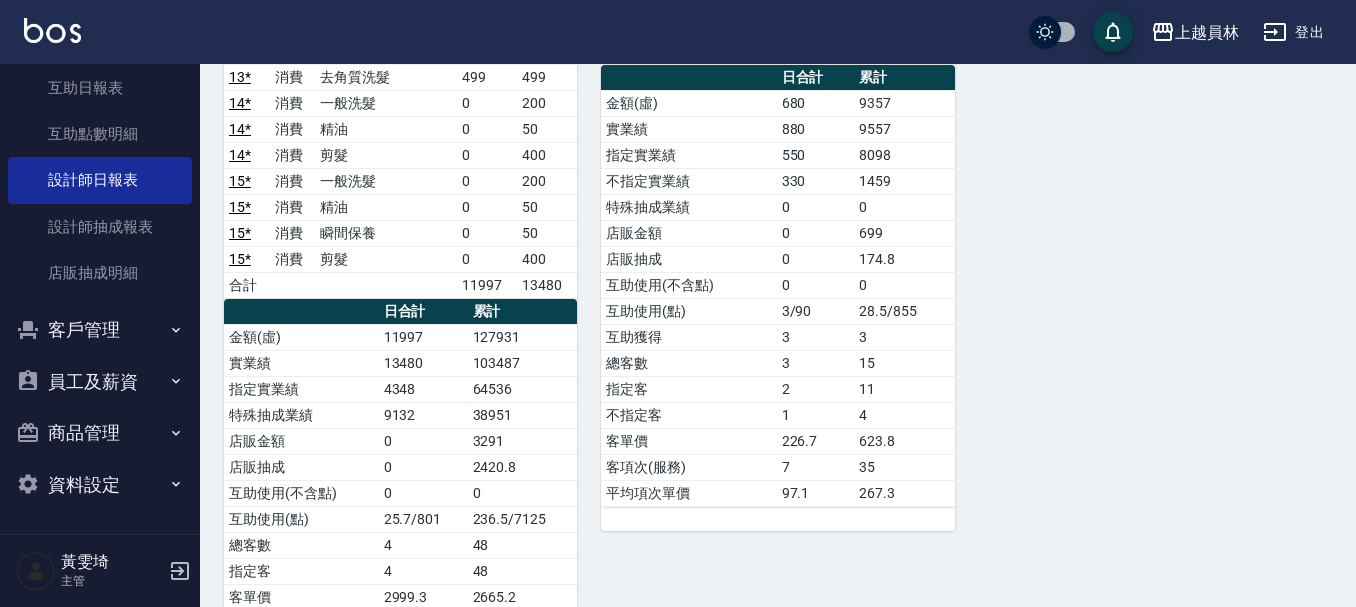 scroll, scrollTop: 1351, scrollLeft: 0, axis: vertical 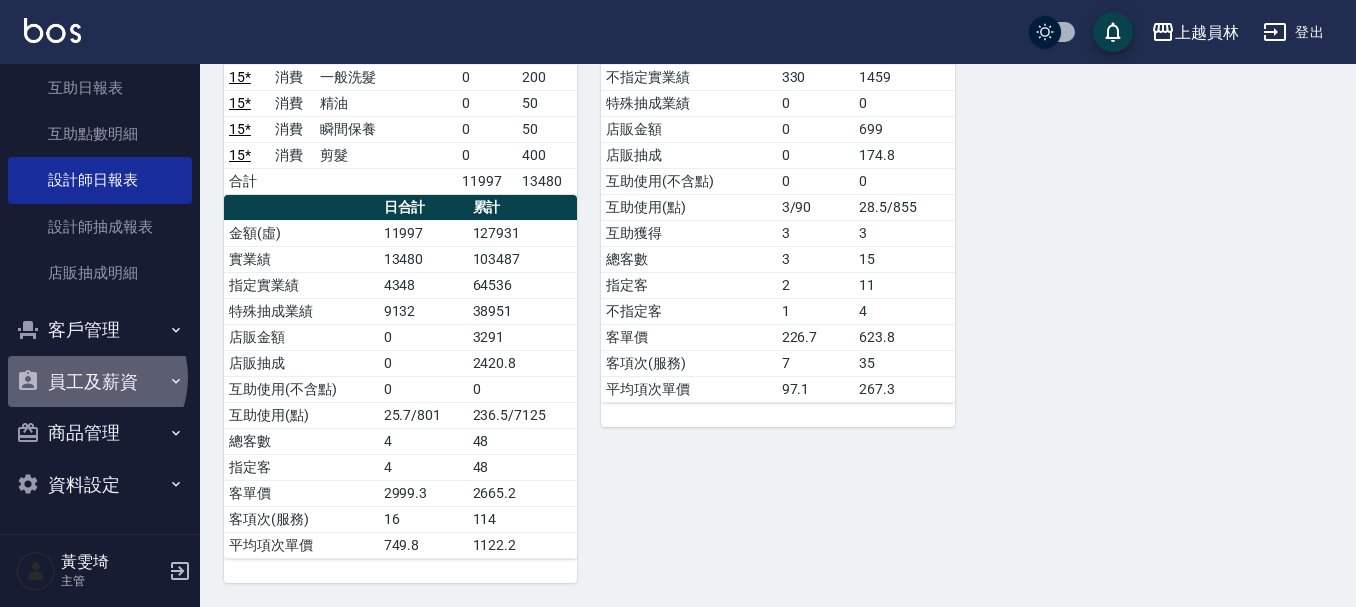 click on "員工及薪資" at bounding box center [100, 382] 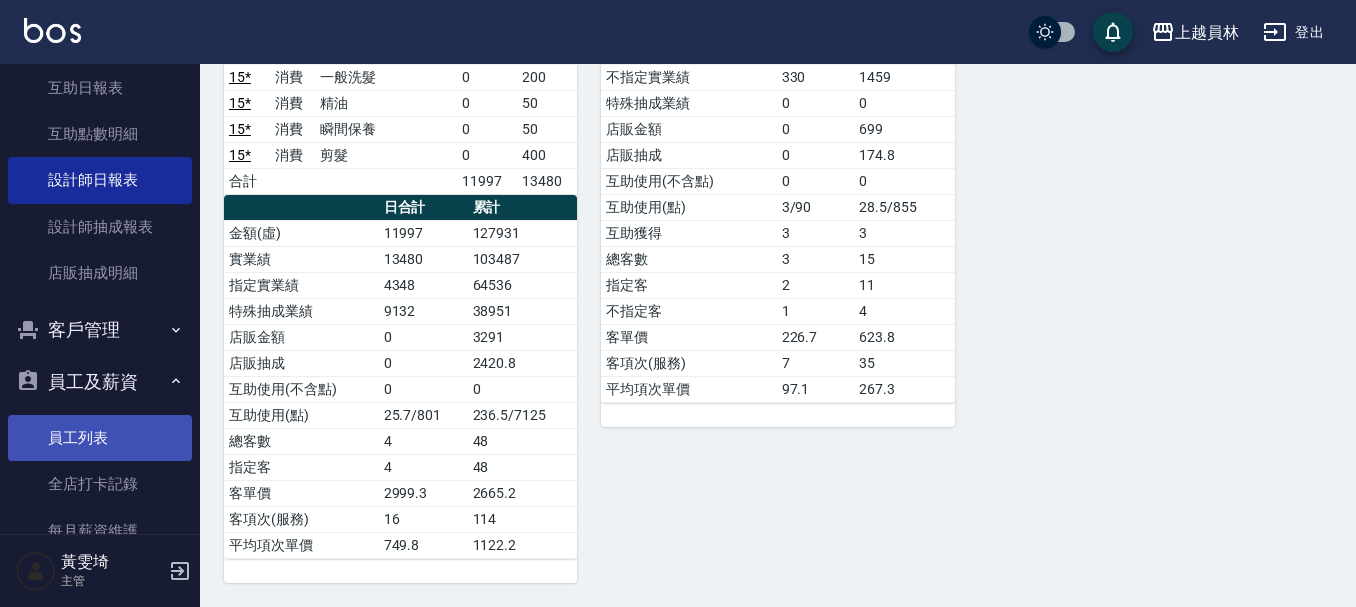 scroll, scrollTop: 517, scrollLeft: 0, axis: vertical 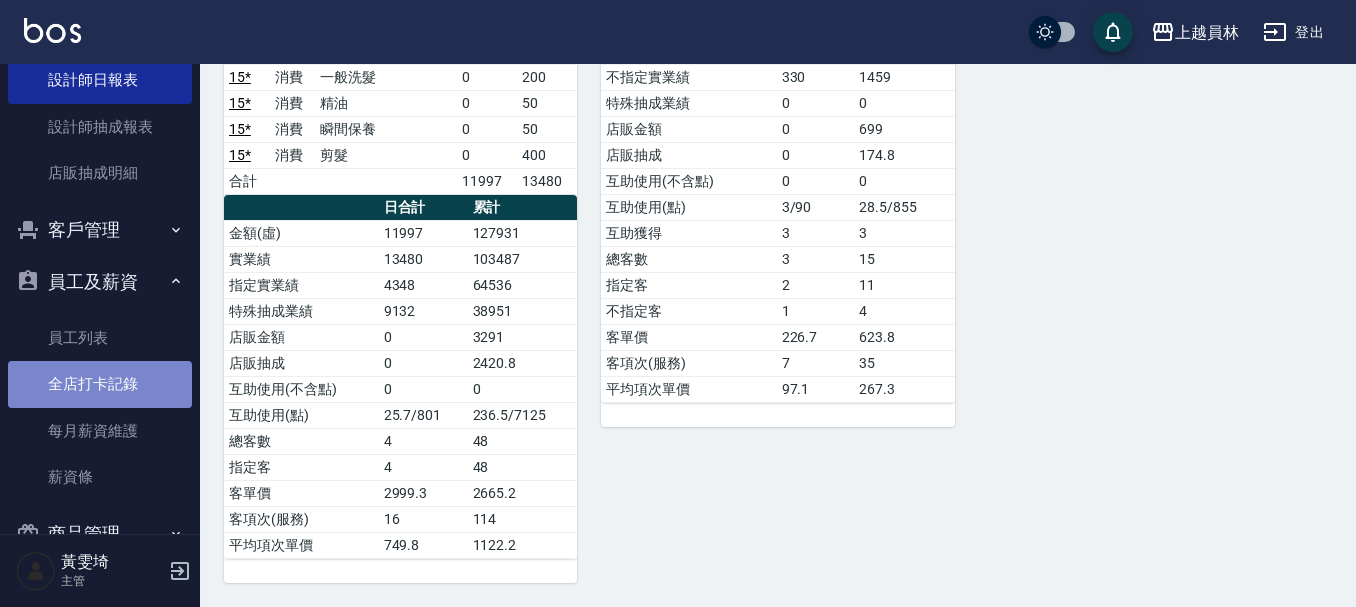 click on "全店打卡記錄" at bounding box center (100, 384) 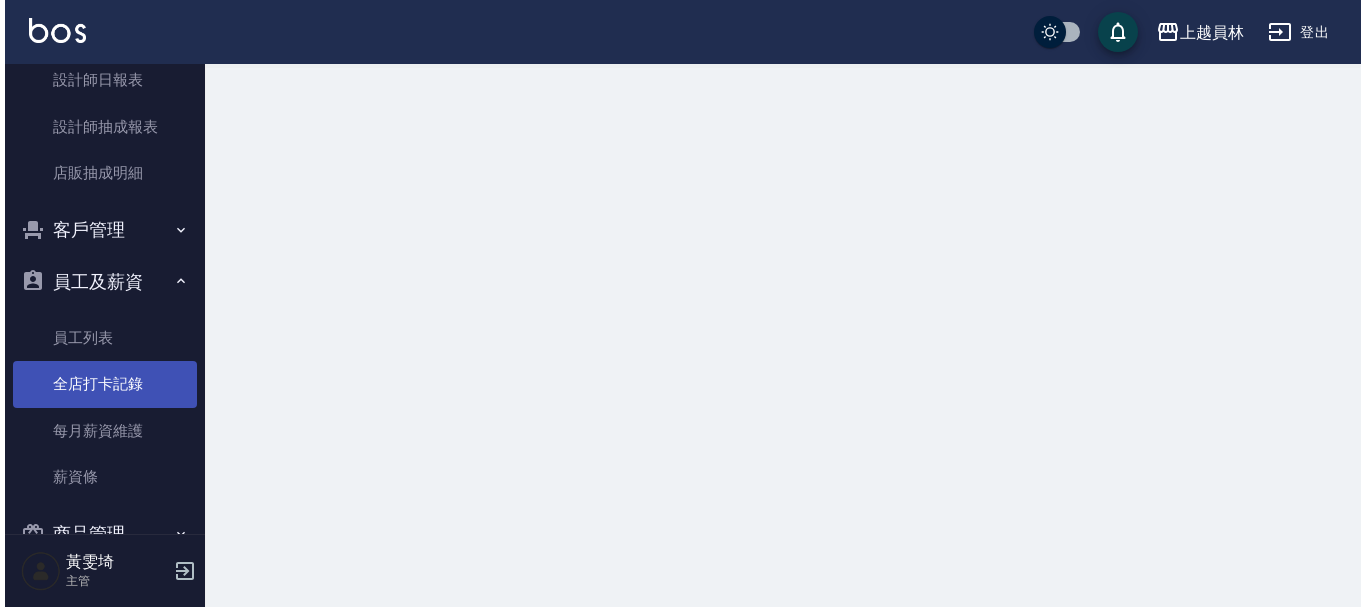 scroll, scrollTop: 0, scrollLeft: 0, axis: both 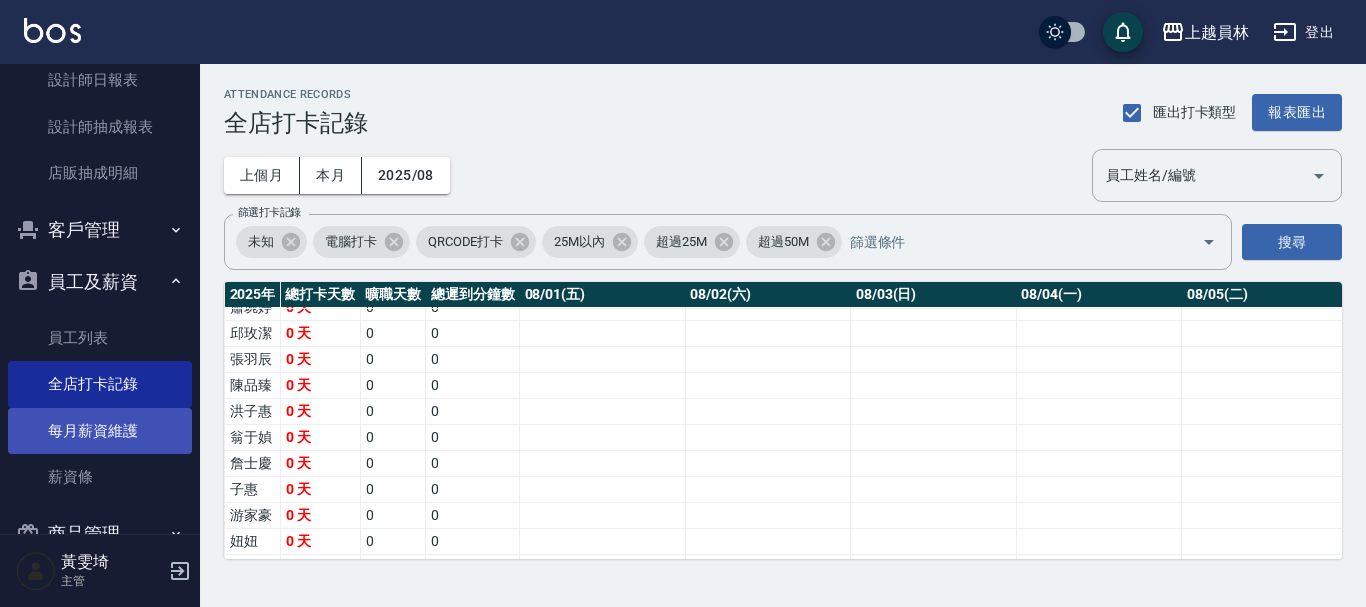 click on "每月薪資維護" at bounding box center [100, 431] 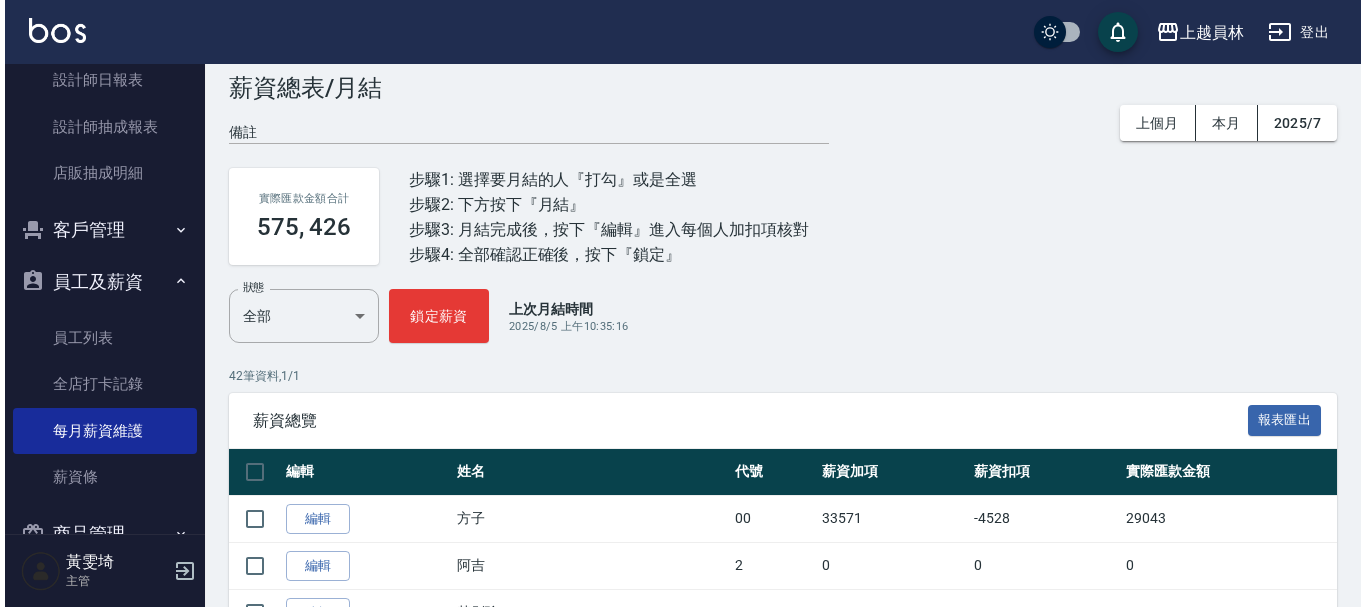 scroll, scrollTop: 0, scrollLeft: 0, axis: both 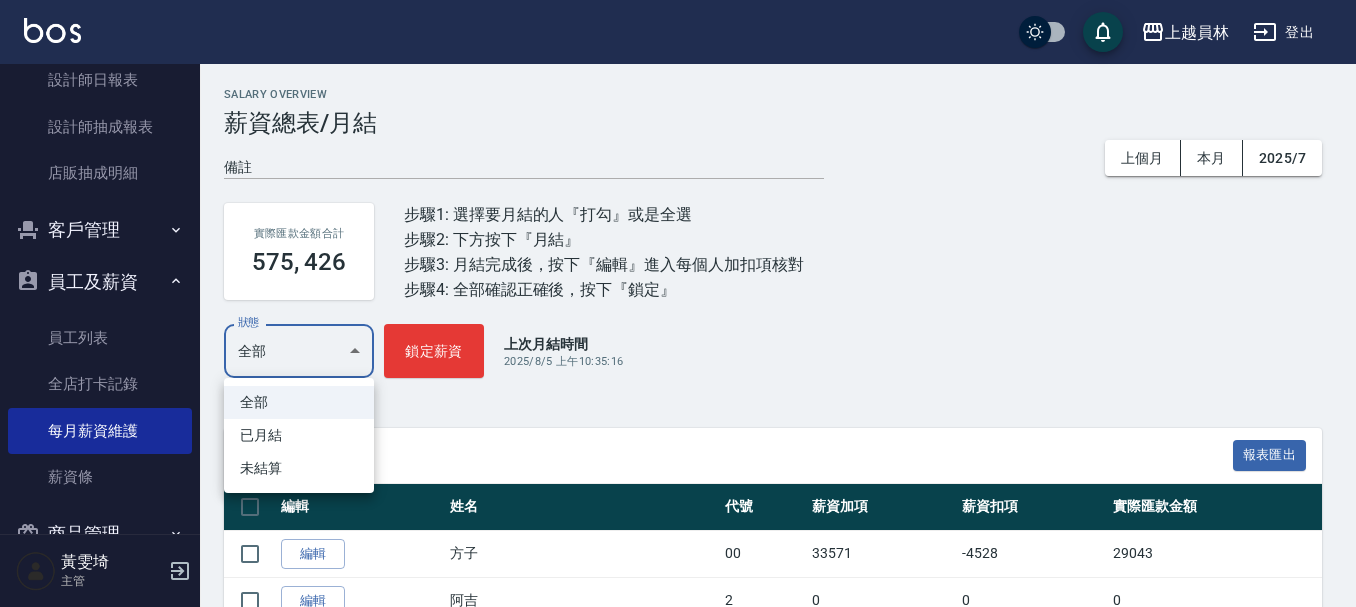 click on "上越員林 登出 櫃檯作業 打帳單 帳單列表 現金收支登錄 材料自購登錄 每日結帳 排班表 現場電腦打卡 預約管理 預約管理 單日預約紀錄 單週預約紀錄 報表及分析 報表目錄 店家日報表 互助日報表 互助點數明細 設計師日報表 設計師抽成報表 店販抽成明細 客戶管理 客戶列表 卡券管理 入金管理 員工及薪資 員工列表 全店打卡記錄 每月薪資維護 薪資條 商品管理 商品分類設定 商品列表 資料設定 服務分類設定 服務項目設定 預收卡設定 支付方式設定 第三方卡券設定 [LAST] 主管 Salary Overview 薪資總表/月結 備註 x 上個月 本月 2025/7 實際匯款金額合計 575, 426 步驟1: 選擇要月結的人『打勾』或是全選 步驟2: 下方按下『月結』 步驟3: 月結完成後，按下『編輯』進入每個人加扣項核對 步驟4: 全部確認正確後，按下『鎖定』 狀態 全部 ALL 狀態 鎖定薪資 上次月結時間 42 1 / 1" at bounding box center [678, 1284] 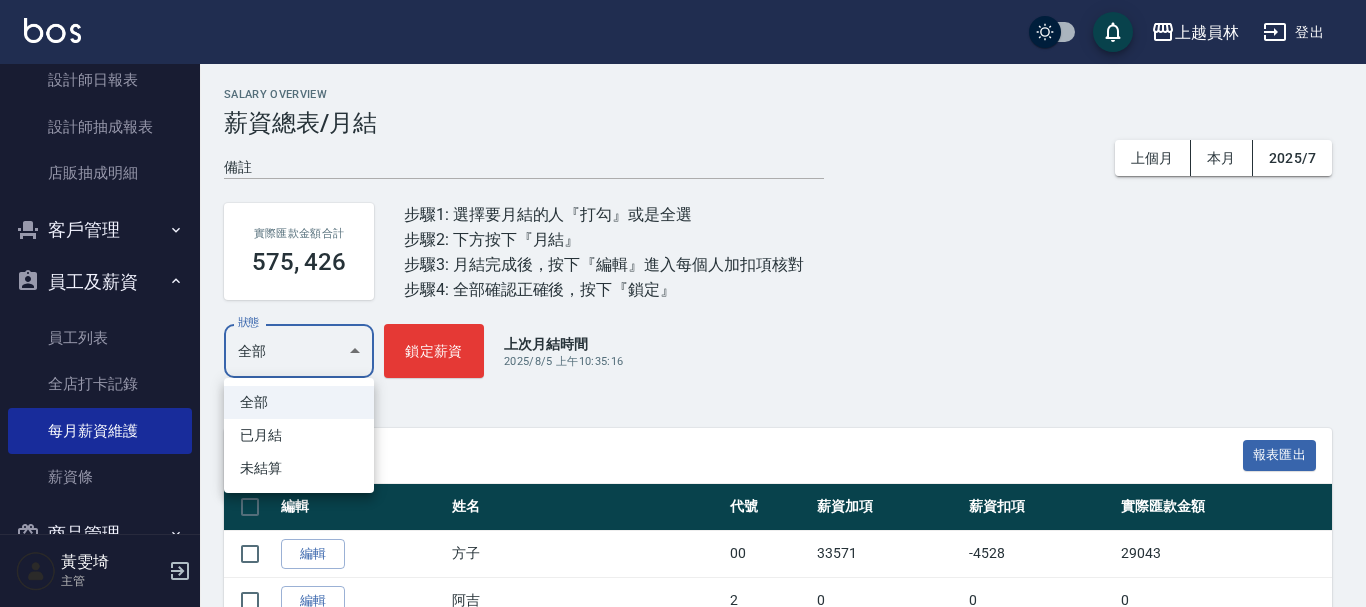click at bounding box center [683, 303] 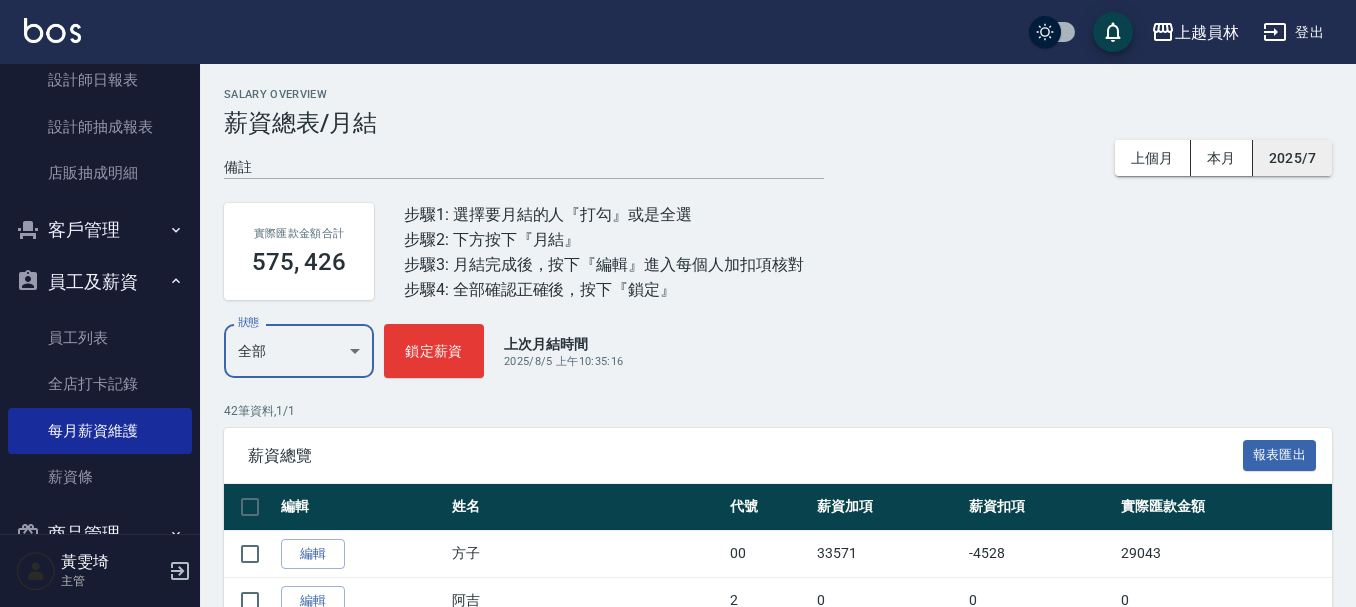 click on "2025/7" at bounding box center (1292, 158) 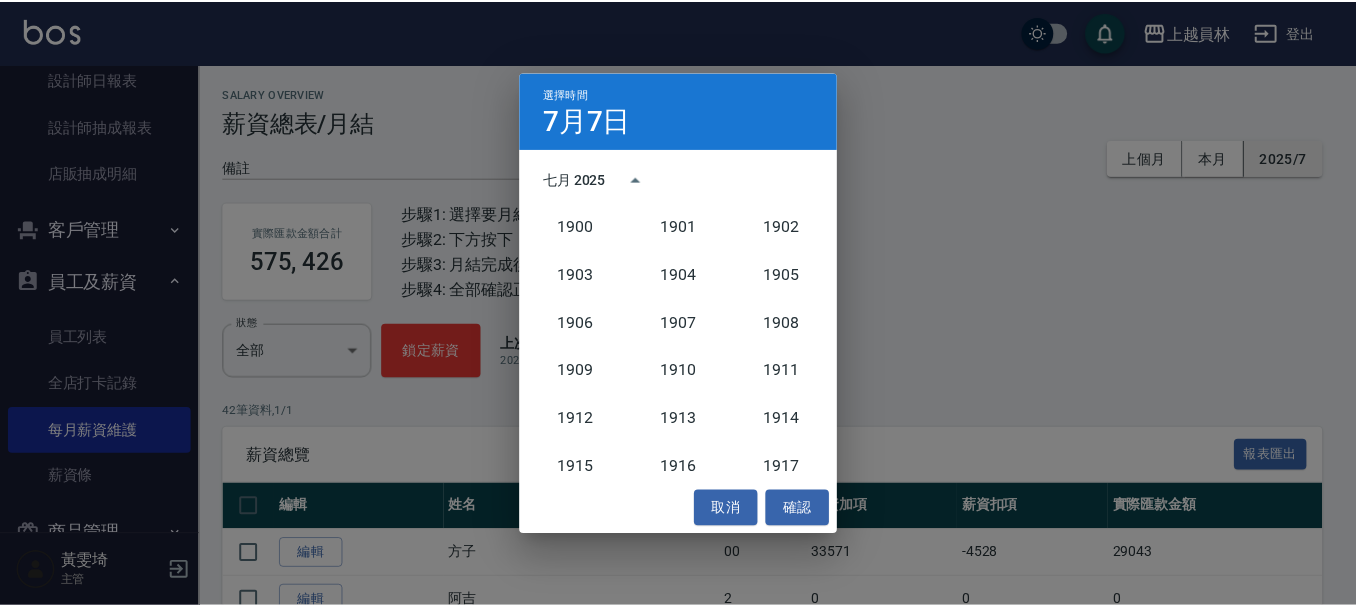 scroll, scrollTop: 1852, scrollLeft: 0, axis: vertical 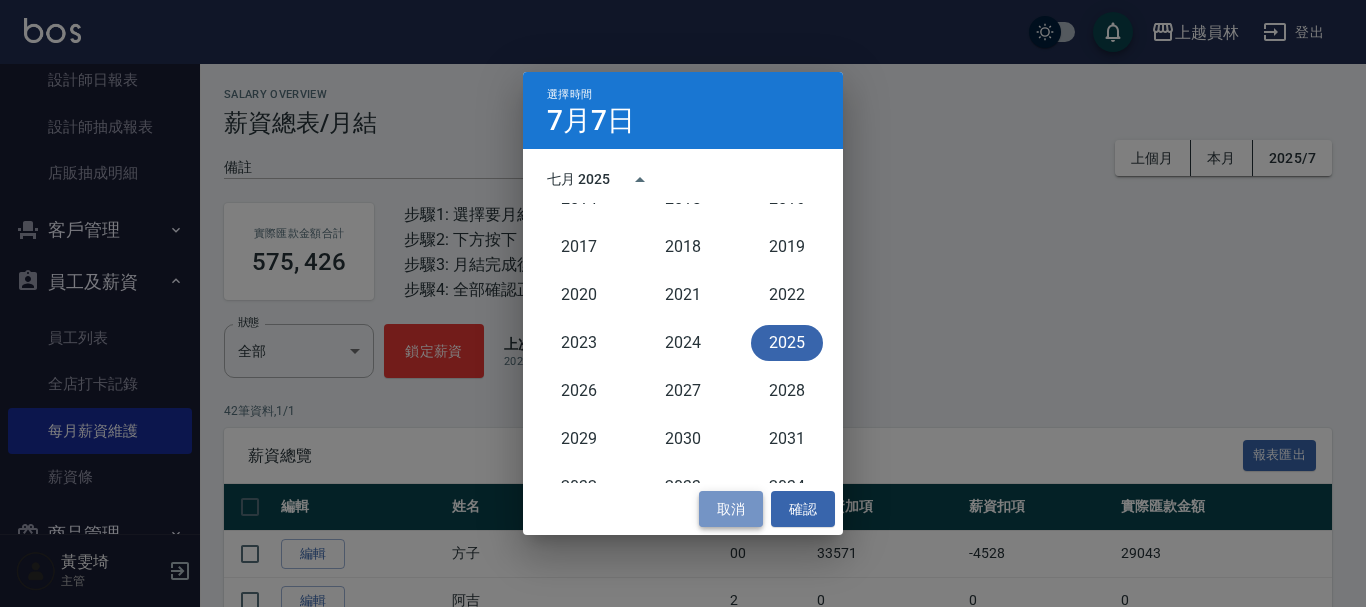 click on "取消" at bounding box center [731, 509] 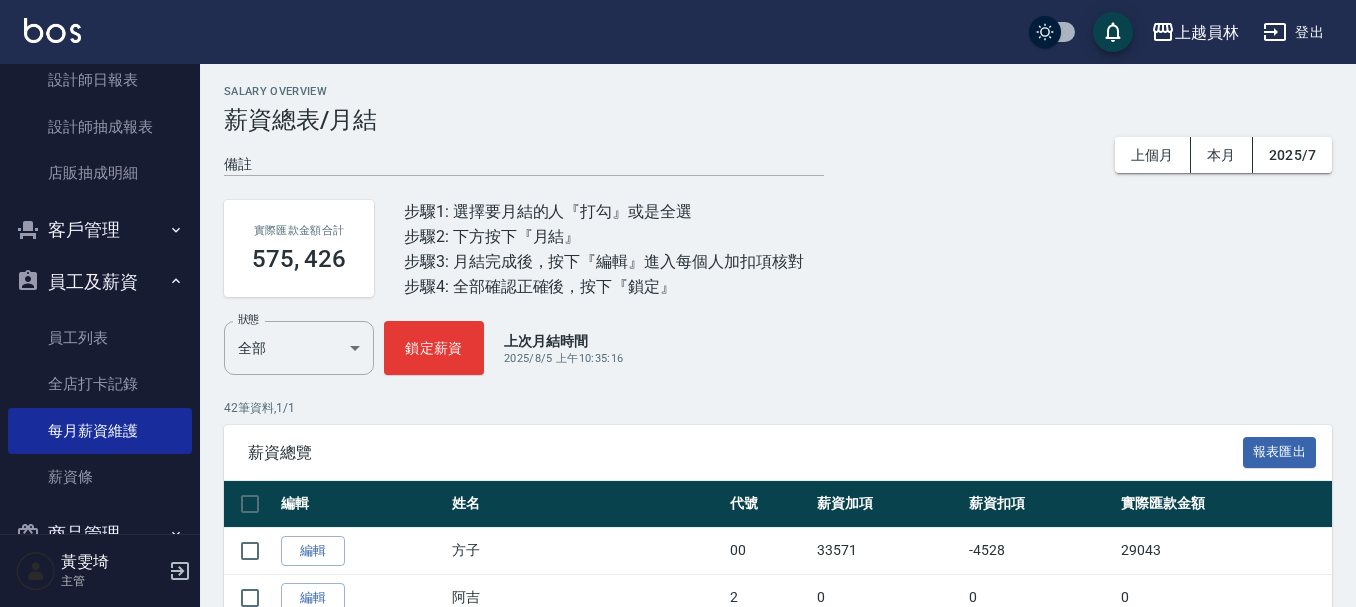 scroll, scrollTop: 0, scrollLeft: 0, axis: both 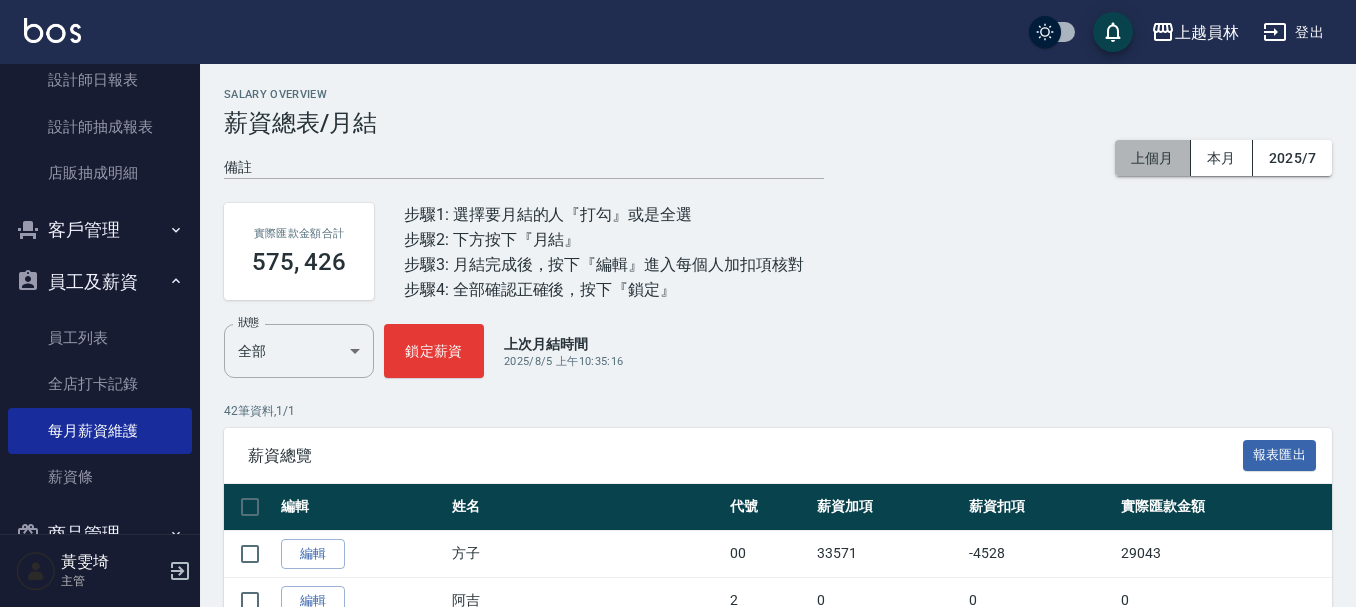 click on "上個月" at bounding box center [1153, 158] 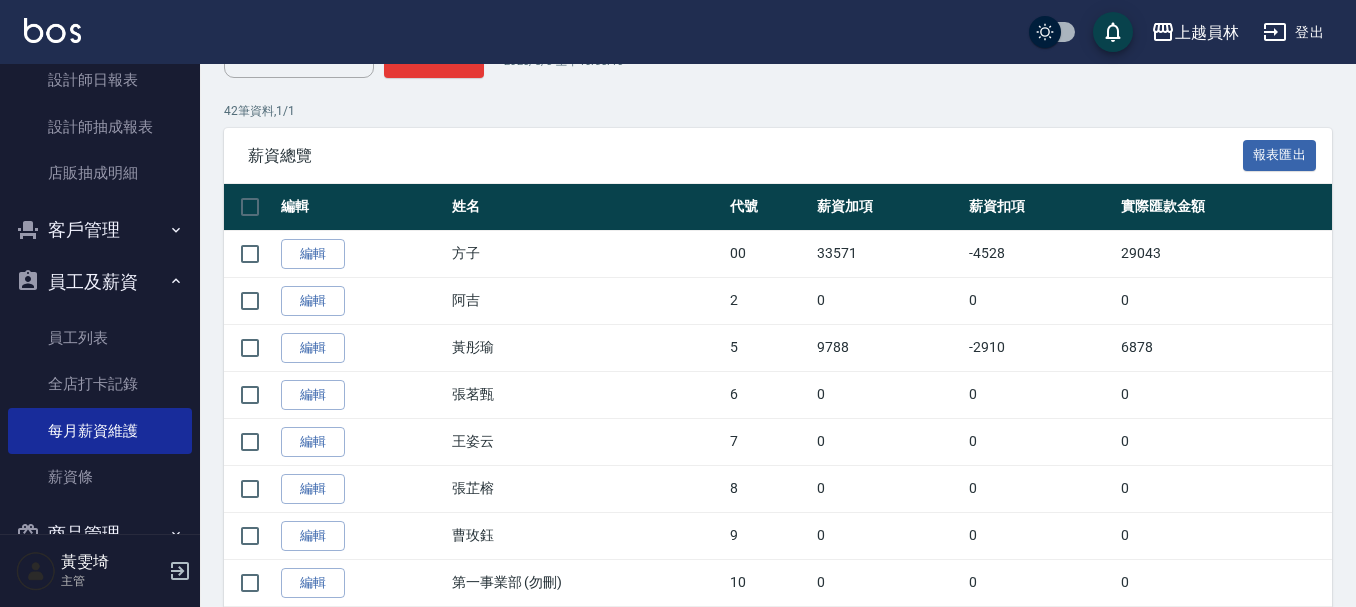 scroll, scrollTop: 0, scrollLeft: 0, axis: both 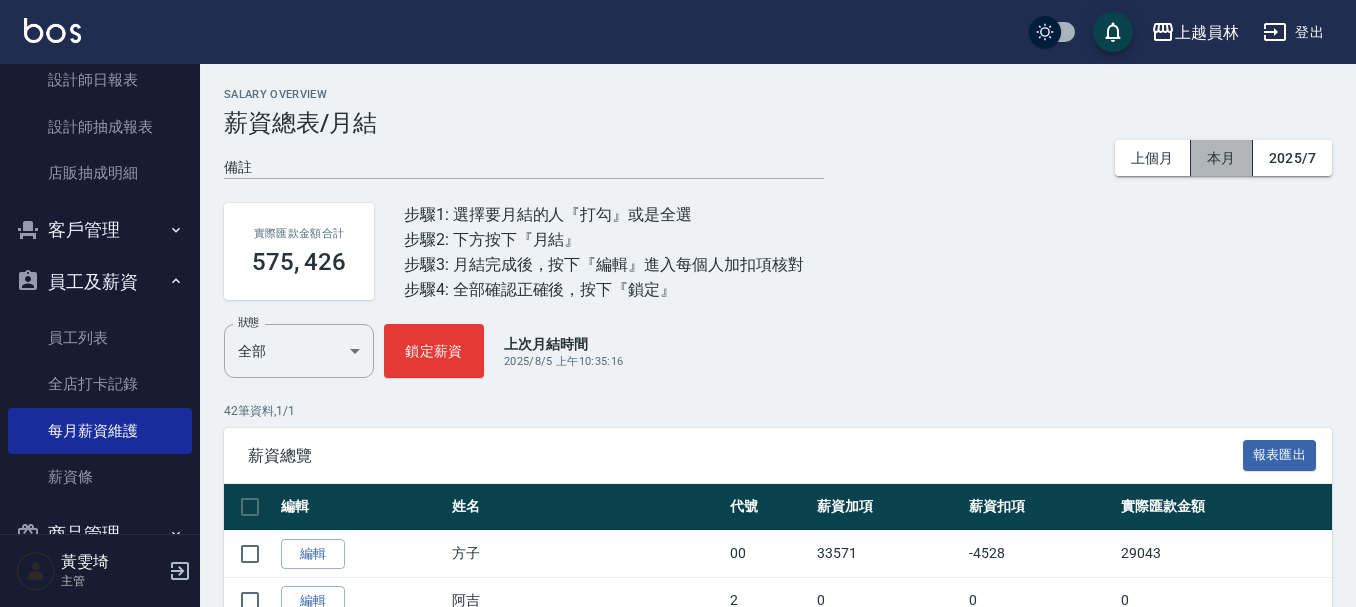 click on "本月" at bounding box center (1222, 158) 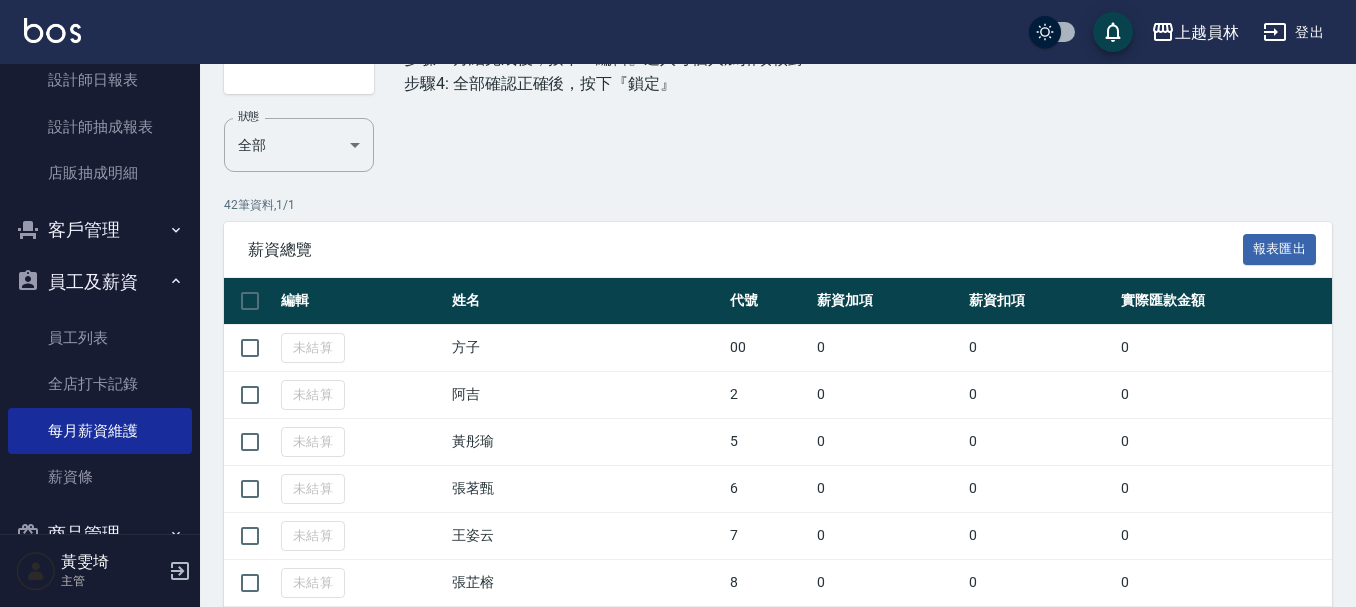 scroll, scrollTop: 0, scrollLeft: 0, axis: both 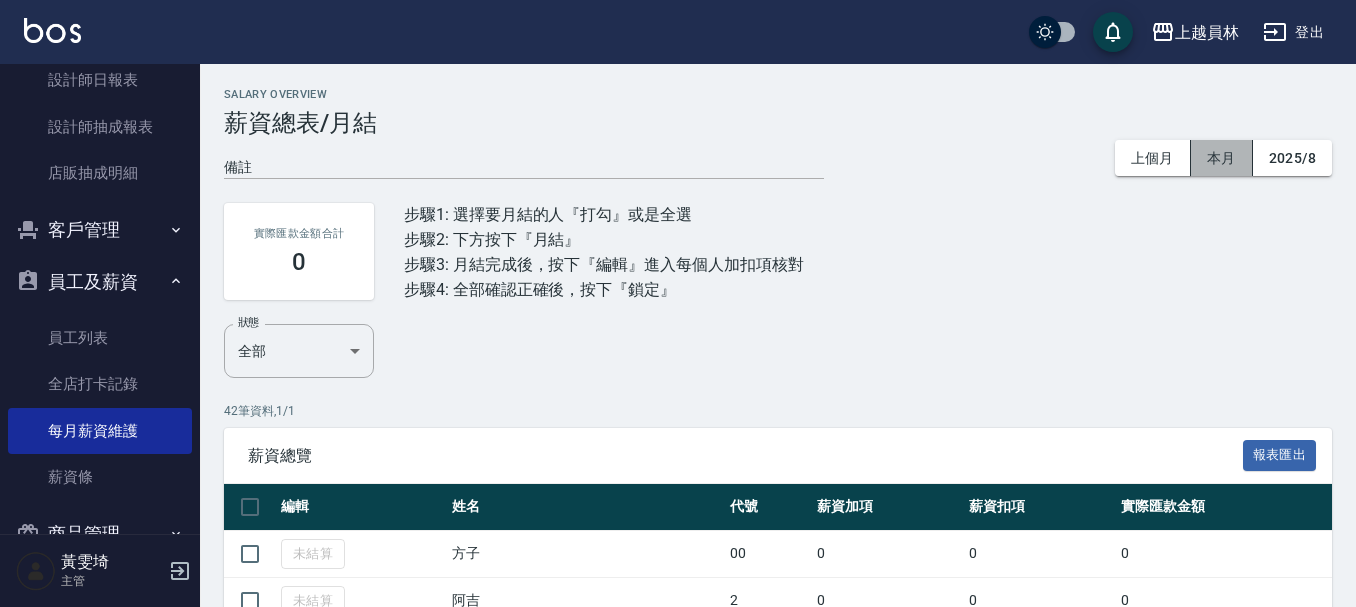 click on "本月" at bounding box center (1222, 158) 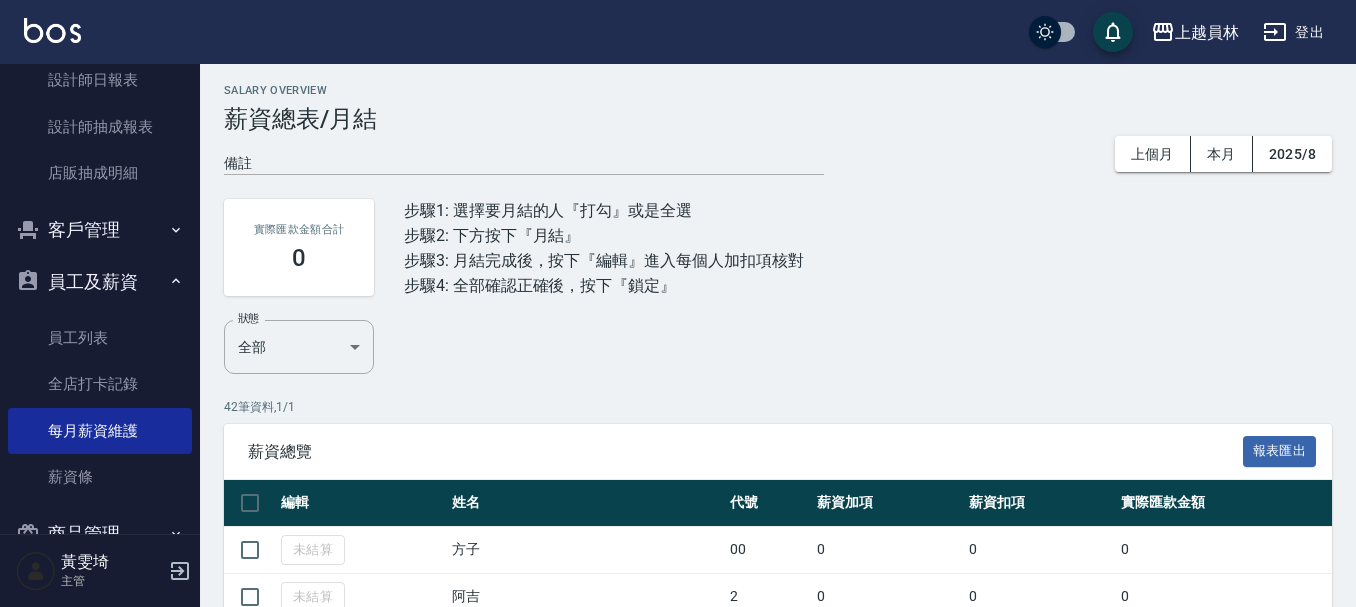 scroll, scrollTop: 0, scrollLeft: 0, axis: both 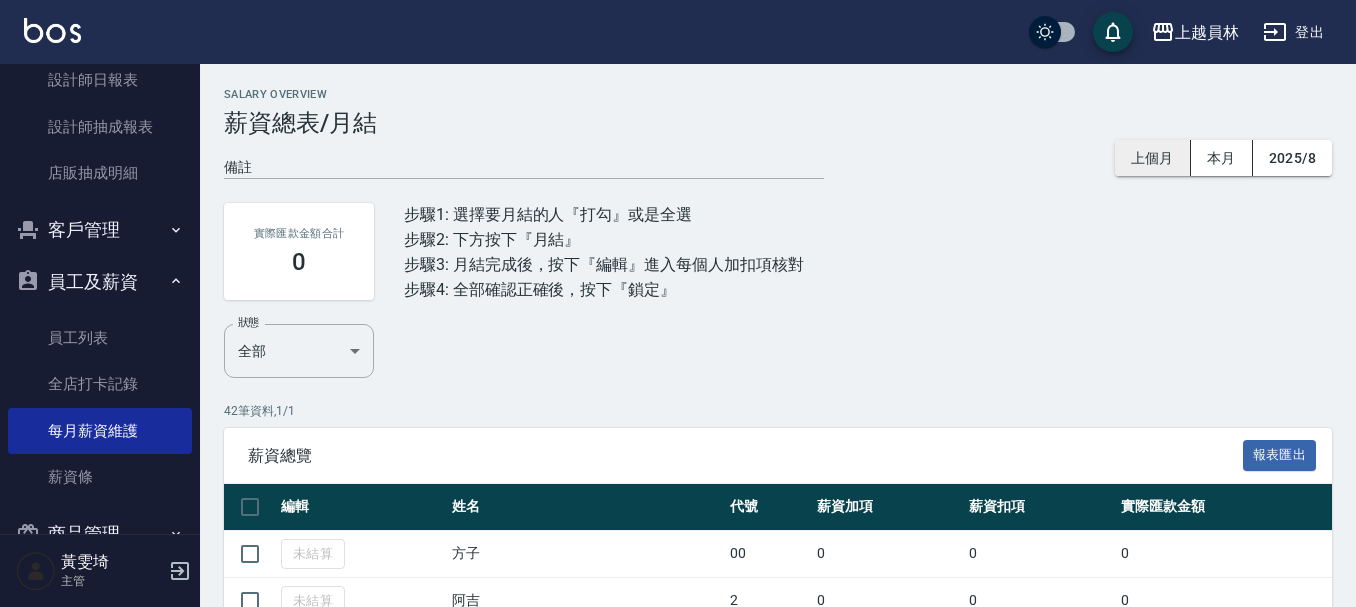 click on "上個月" at bounding box center (1153, 158) 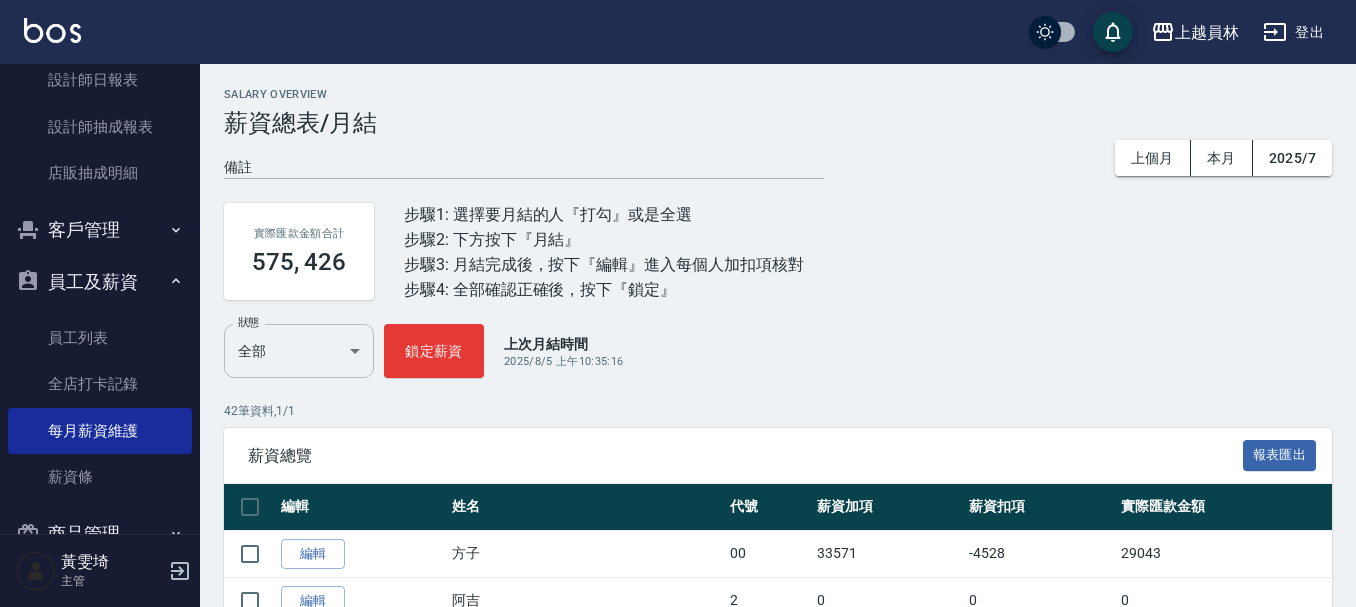 click on "上越員林 登出 櫃檯作業 打帳單 帳單列表 現金收支登錄 材料自購登錄 每日結帳 排班表 現場電腦打卡 預約管理 預約管理 單日預約紀錄 單週預約紀錄 報表及分析 報表目錄 店家日報表 互助日報表 互助點數明細 設計師日報表 設計師抽成報表 店販抽成明細 客戶管理 客戶列表 卡券管理 入金管理 員工及薪資 員工列表 全店打卡記錄 每月薪資維護 薪資條 商品管理 商品分類設定 商品列表 資料設定 服務分類設定 服務項目設定 預收卡設定 支付方式設定 第三方卡券設定 [LAST] 主管 Salary Overview 薪資總表/月結 備註 x 上個月 本月 2025/7 實際匯款金額合計 575, 426 步驟1: 選擇要月結的人『打勾』或是全選 步驟2: 下方按下『月結』 步驟3: 月結完成後，按下『編輯』進入每個人加扣項核對 步驟4: 全部確認正確後，按下『鎖定』 狀態 全部 ALL 狀態 鎖定薪資 上次月結時間 42 1 / 1" at bounding box center (678, 1284) 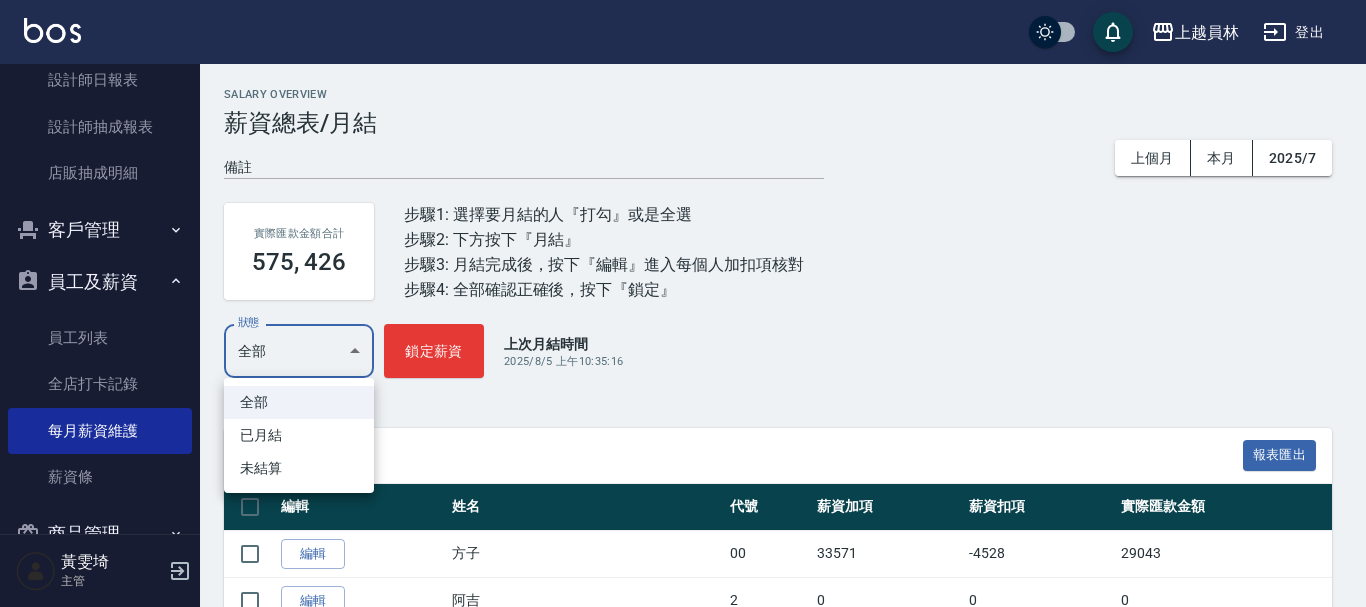 click on "已月結" at bounding box center [299, 435] 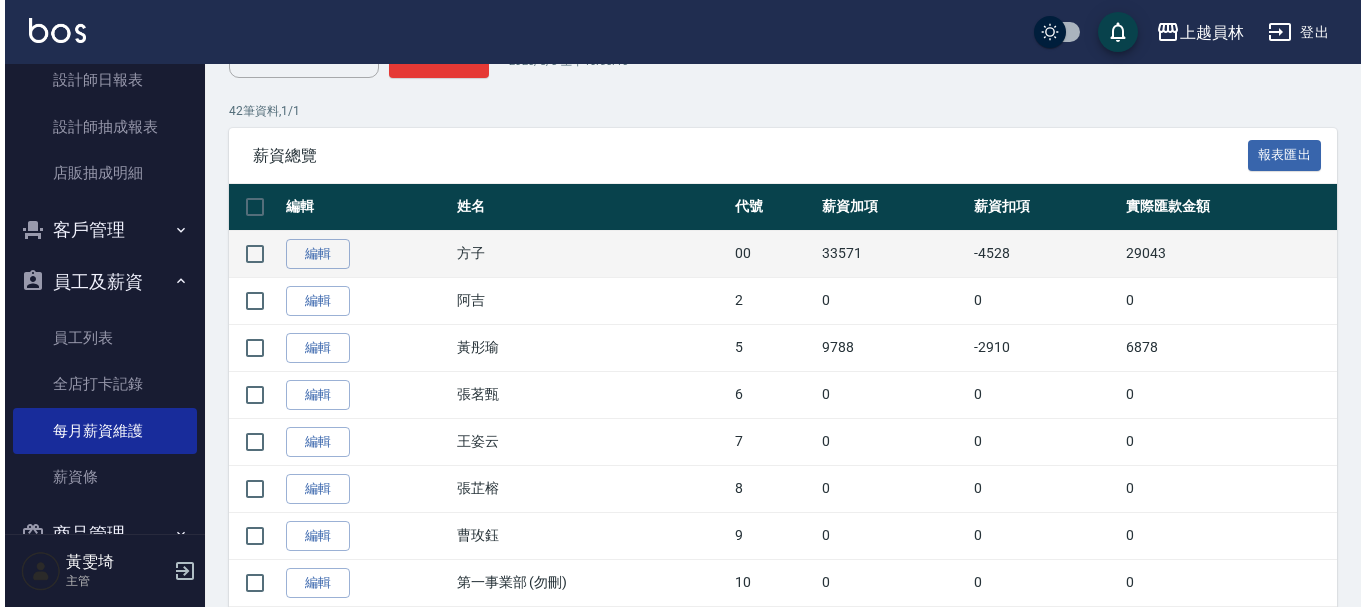 scroll, scrollTop: 0, scrollLeft: 0, axis: both 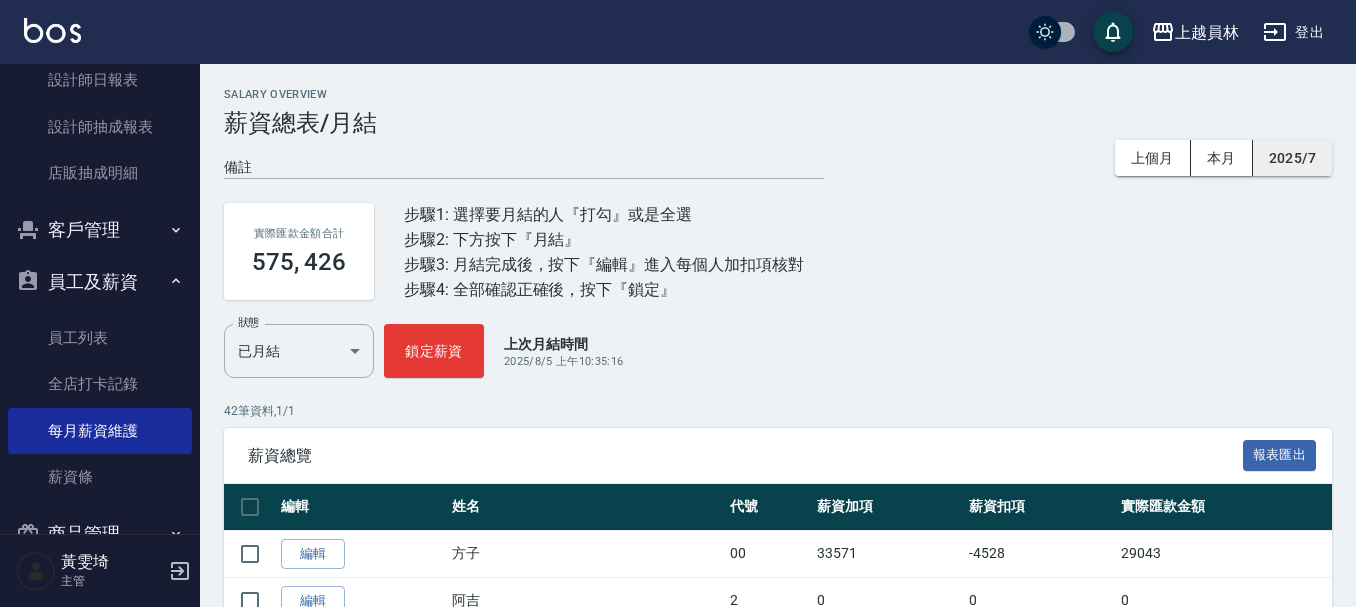 click on "2025/7" at bounding box center (1292, 158) 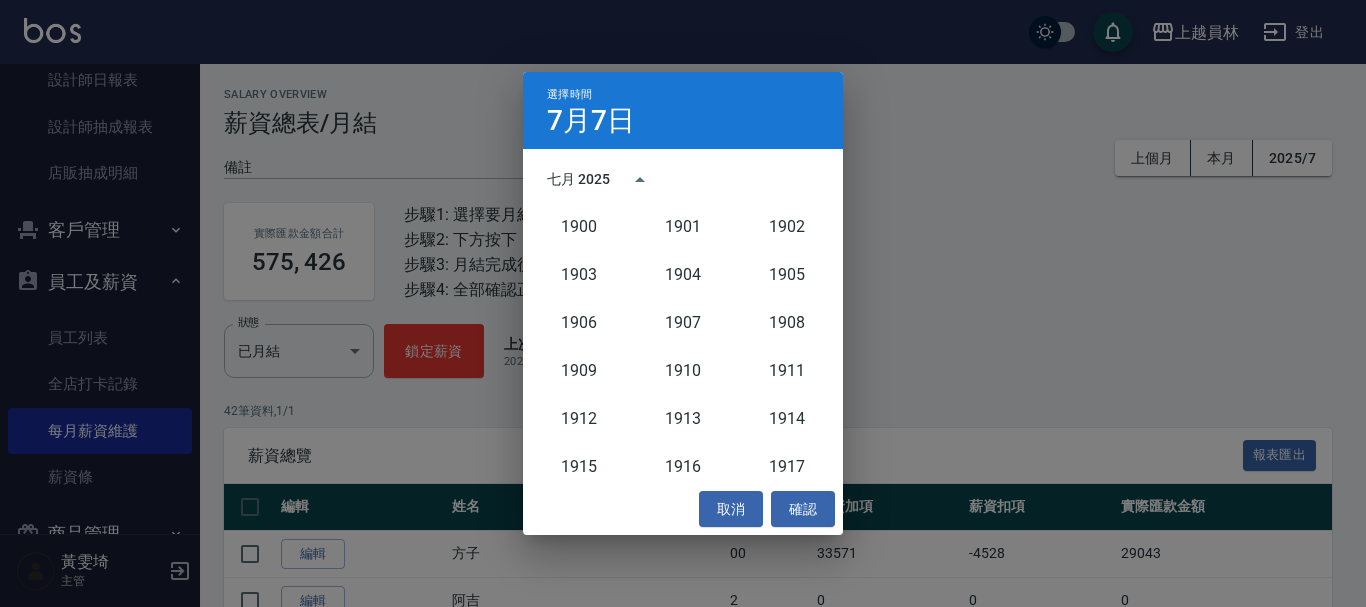 scroll, scrollTop: 1852, scrollLeft: 0, axis: vertical 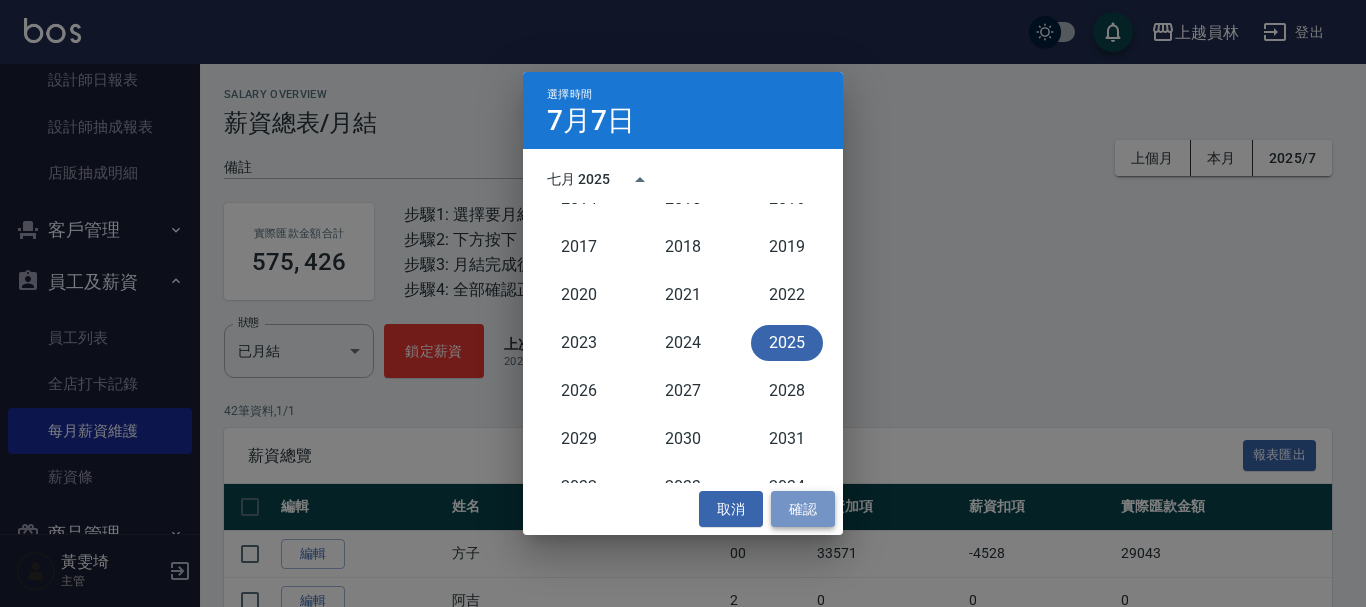 click on "確認" at bounding box center (803, 509) 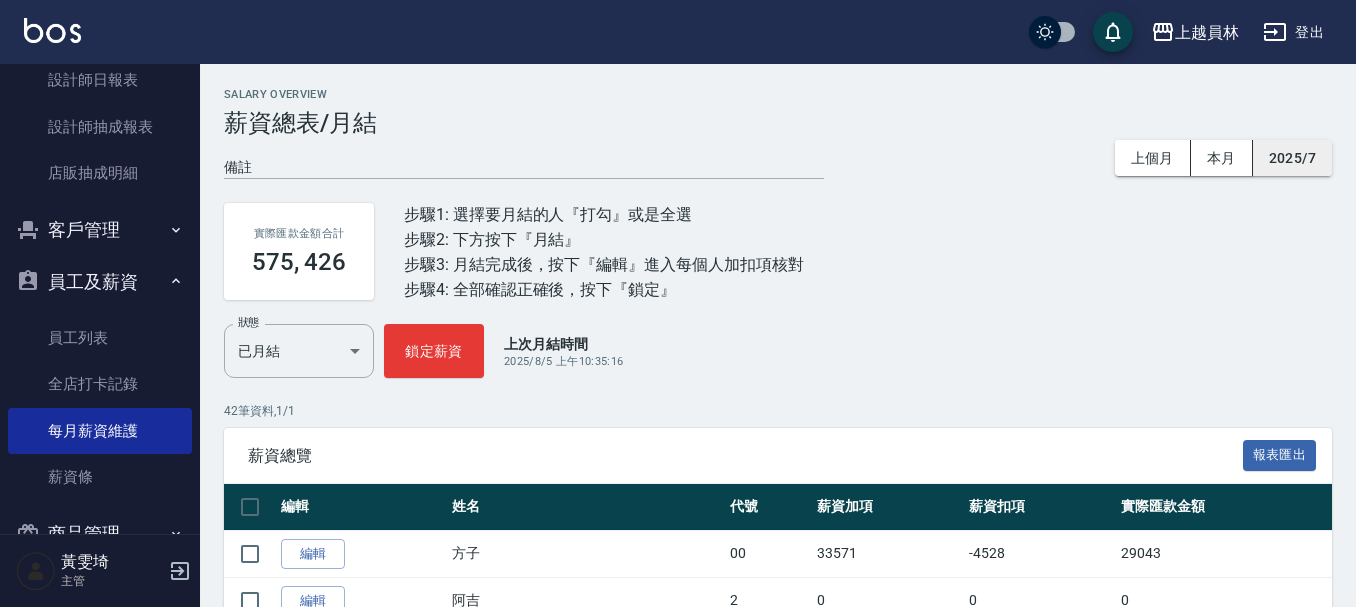 click on "2025/7" at bounding box center [1292, 158] 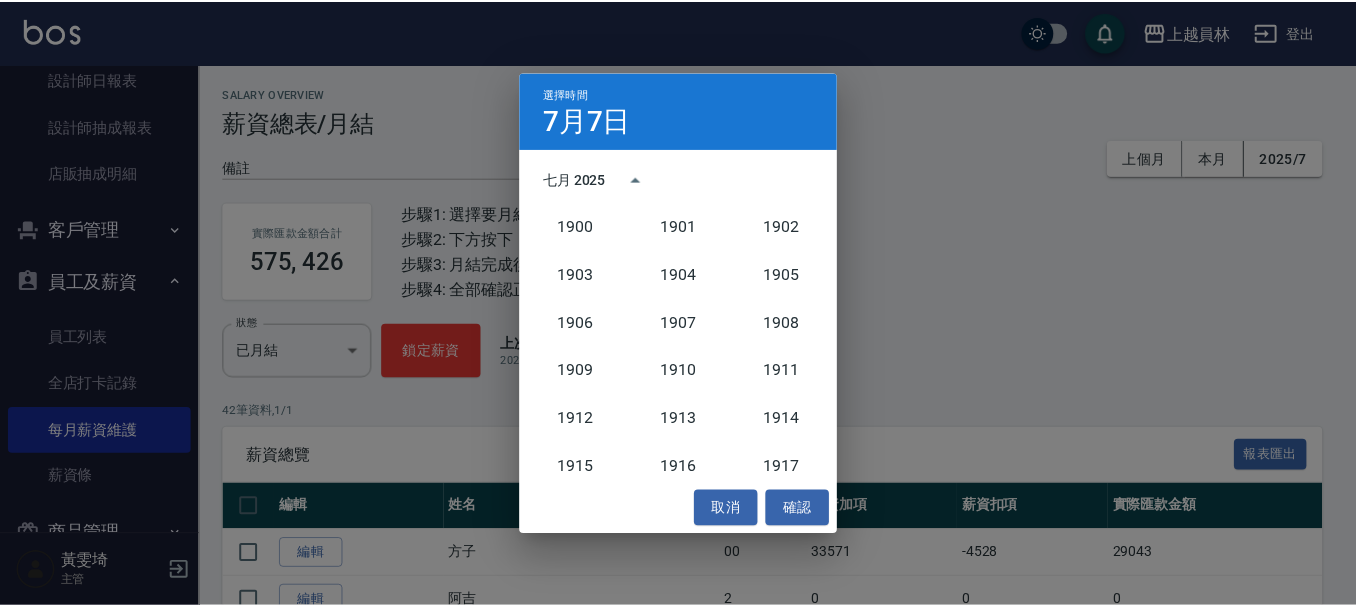 scroll, scrollTop: 1852, scrollLeft: 0, axis: vertical 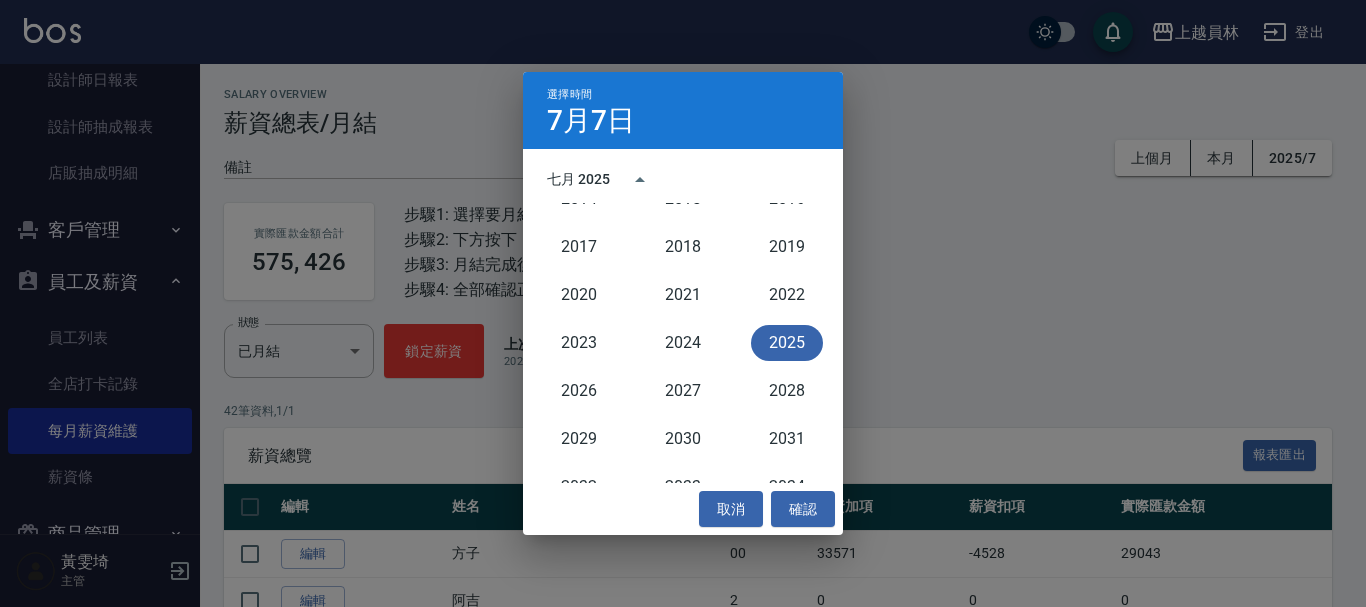 click on "選擇時間 7月7日" at bounding box center (683, 110) 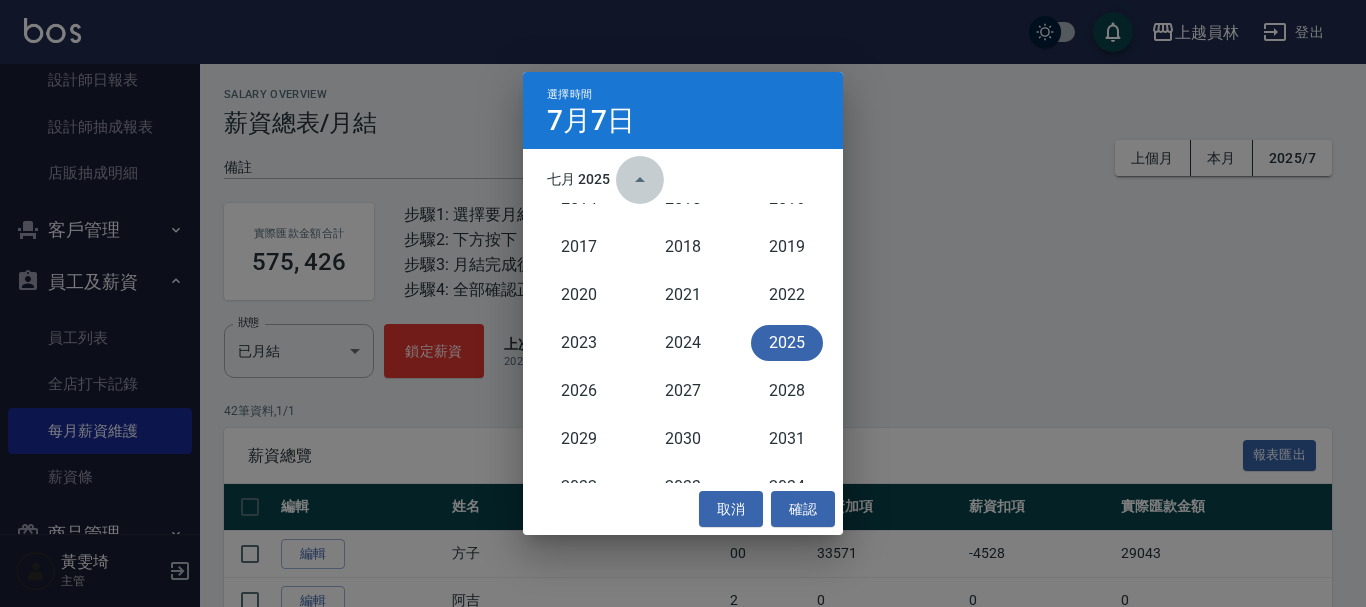 click at bounding box center (640, 180) 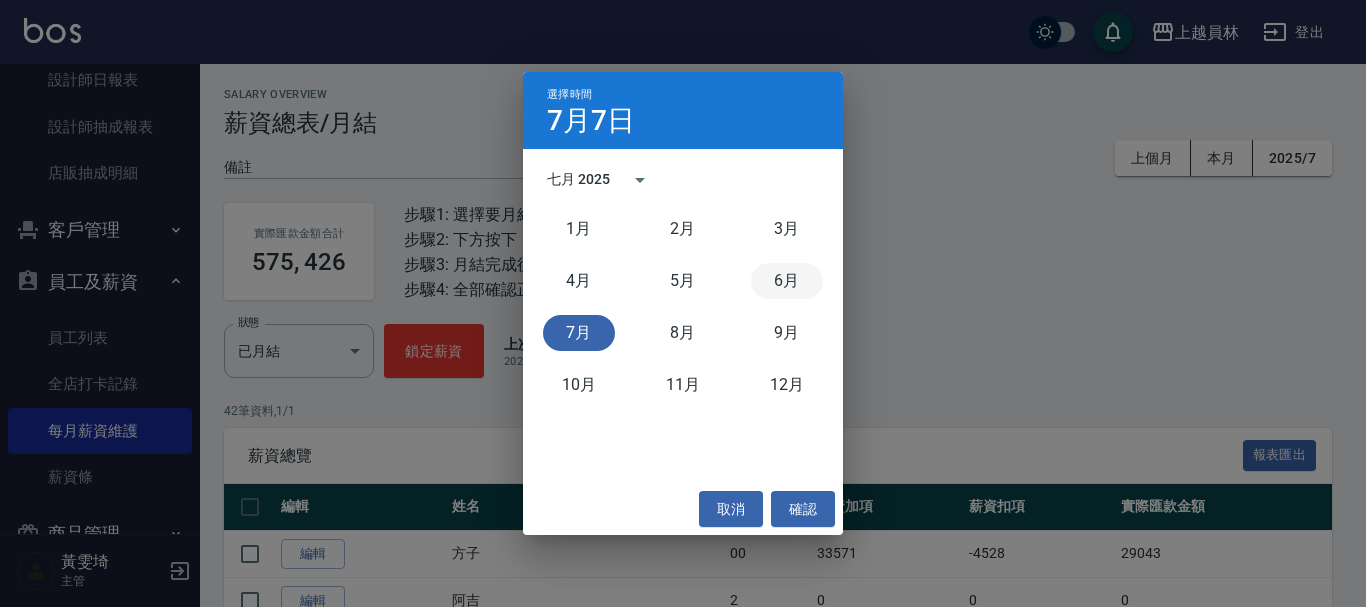 click on "6月" at bounding box center [787, 281] 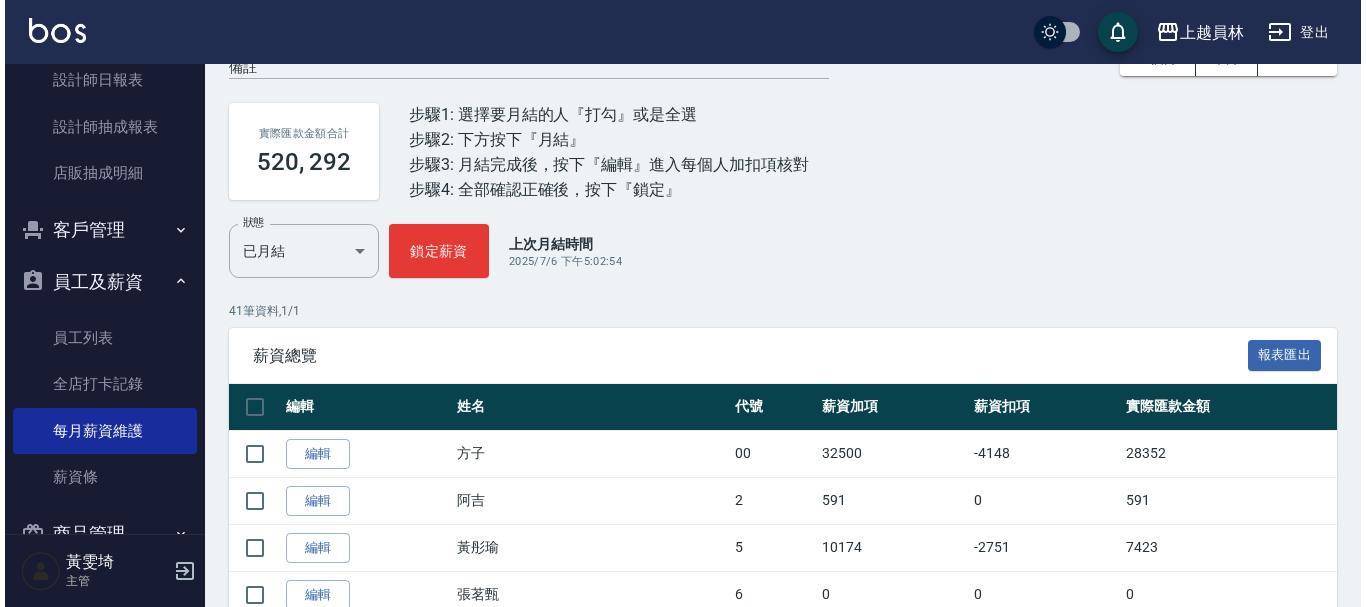 scroll, scrollTop: 0, scrollLeft: 0, axis: both 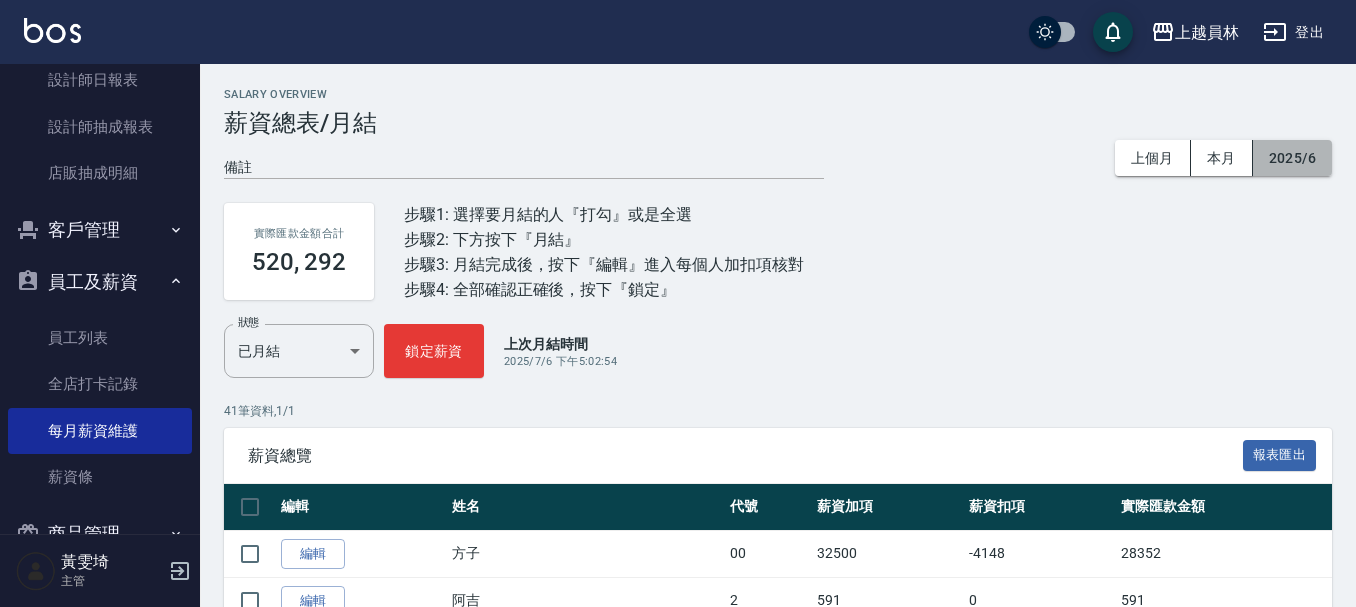 click on "2025/6" at bounding box center (1292, 158) 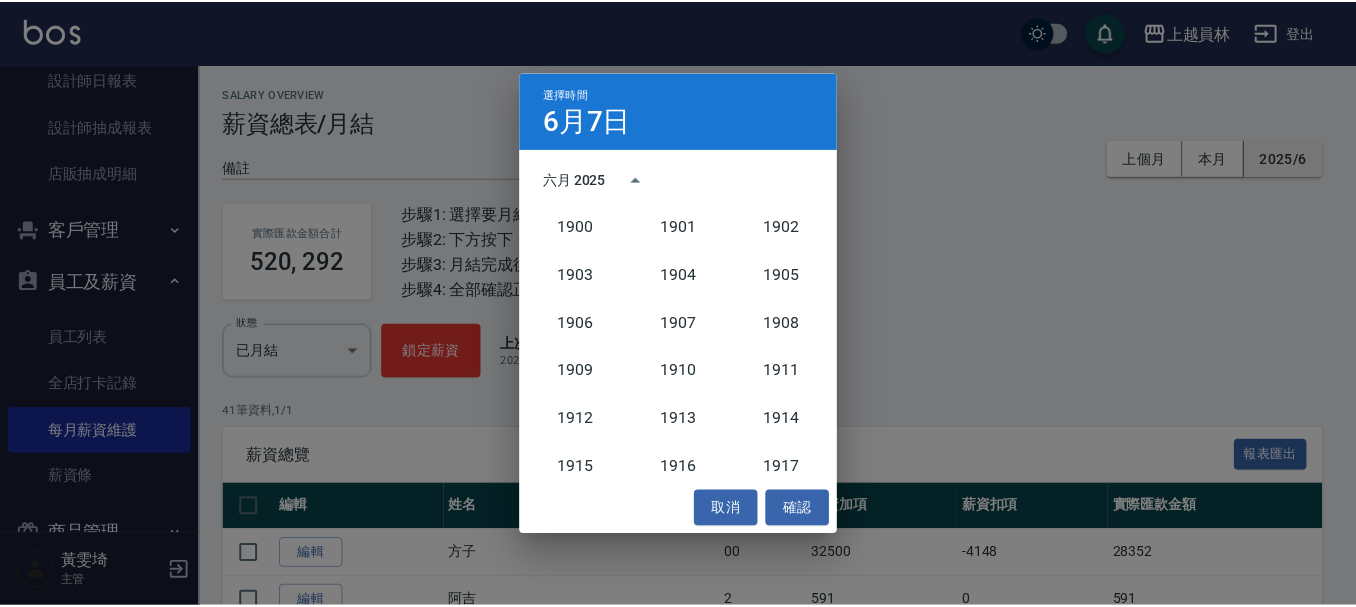 scroll, scrollTop: 1852, scrollLeft: 0, axis: vertical 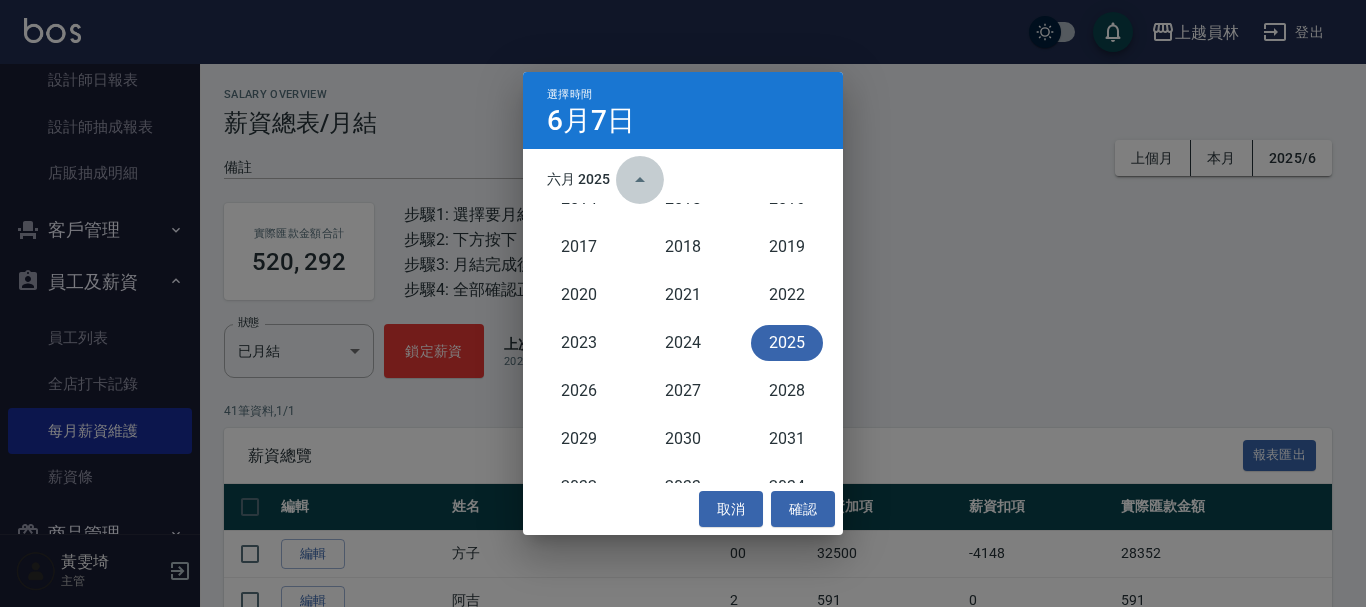 click at bounding box center [640, 180] 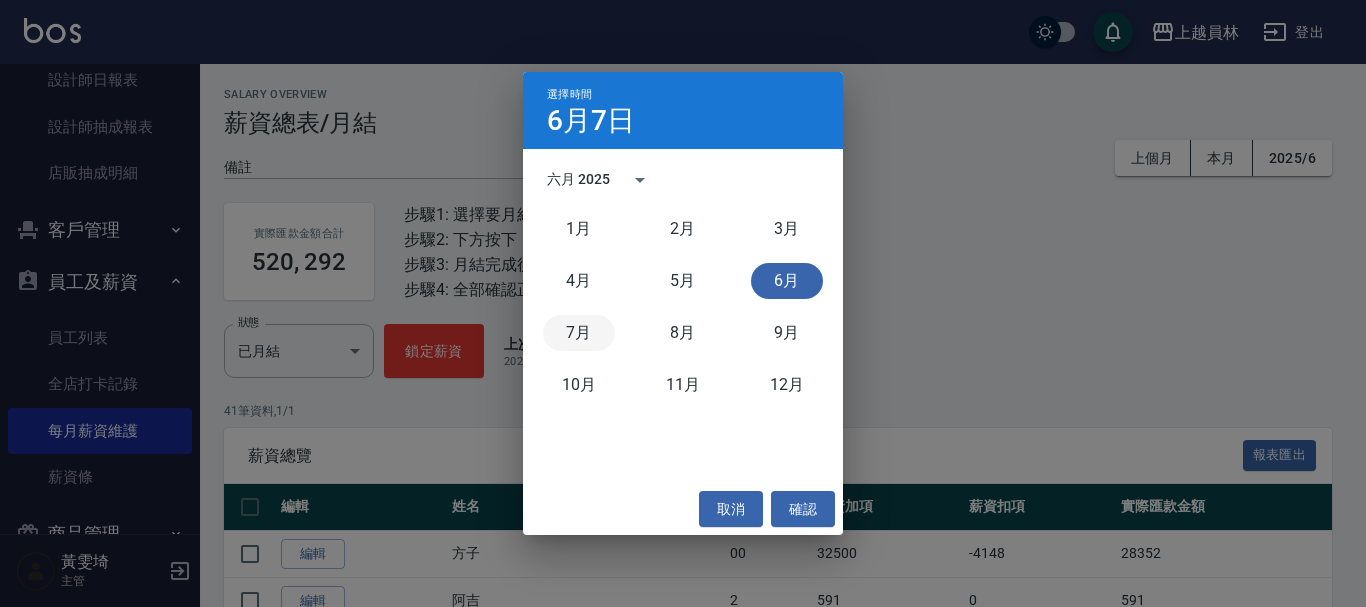 click on "7月" at bounding box center [579, 333] 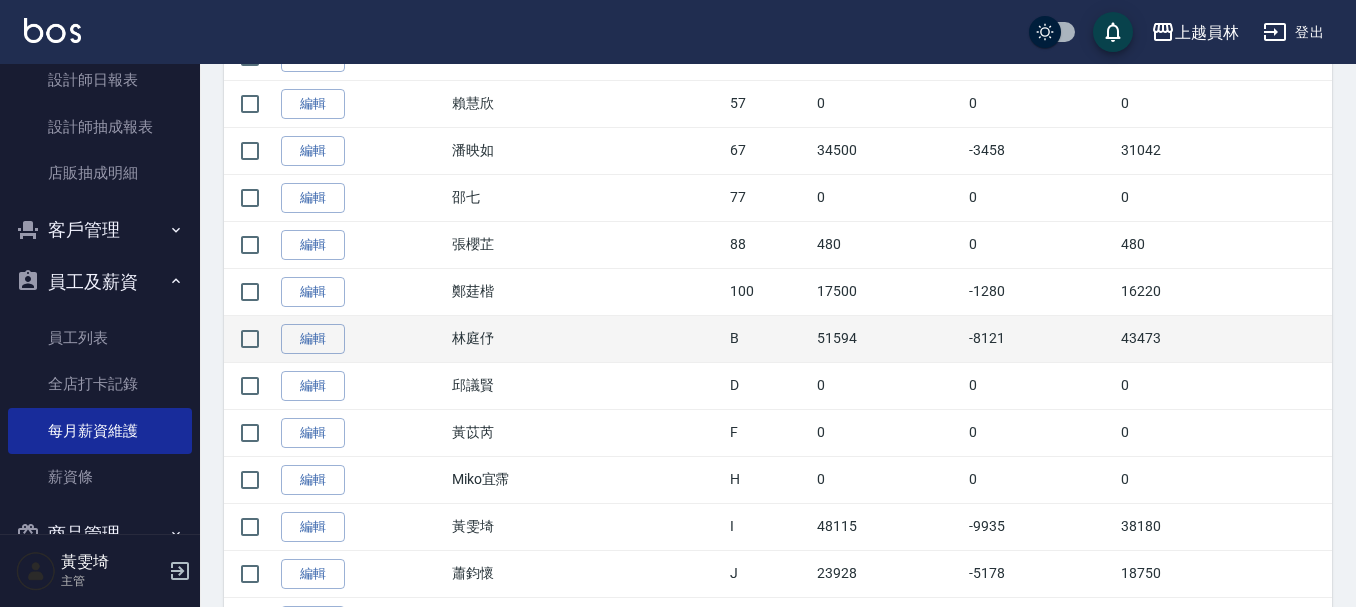 scroll, scrollTop: 1600, scrollLeft: 0, axis: vertical 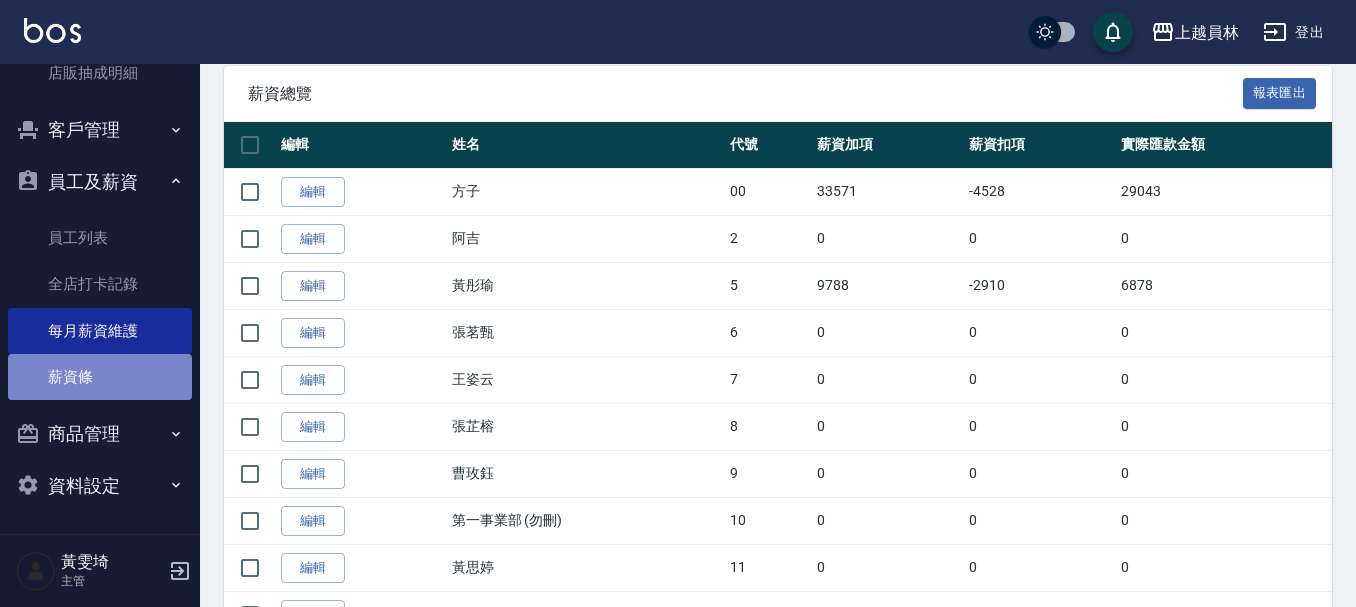 click on "薪資條" at bounding box center [100, 377] 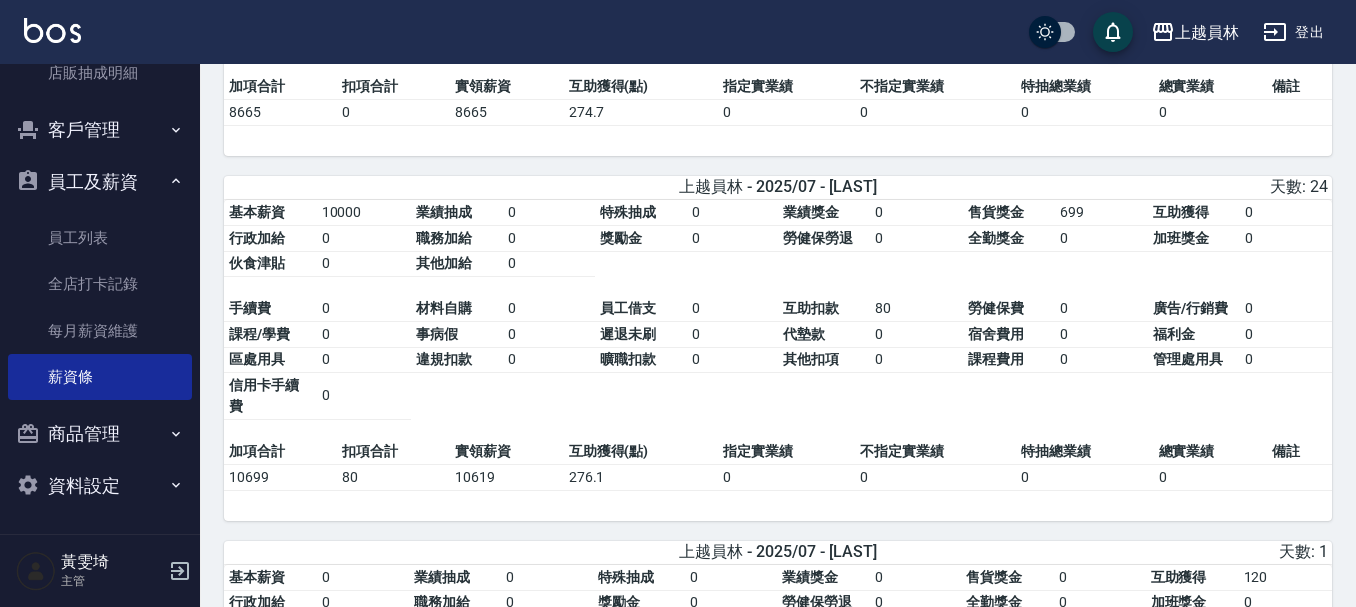 scroll, scrollTop: 2600, scrollLeft: 0, axis: vertical 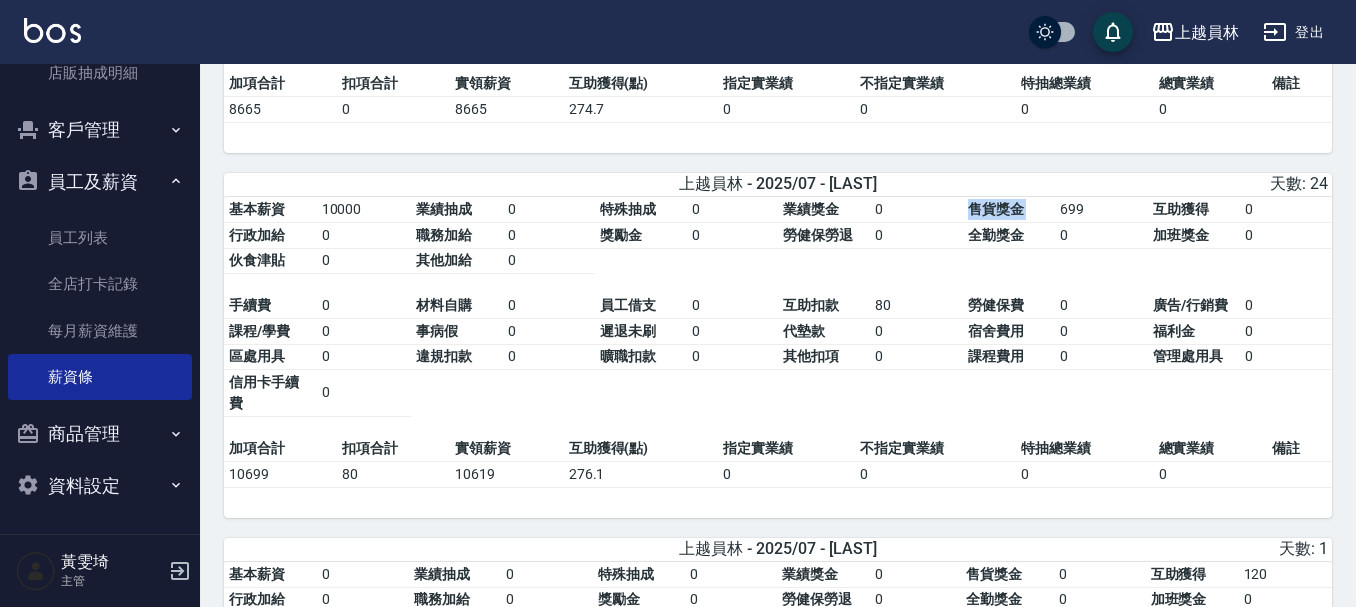 drag, startPoint x: 970, startPoint y: 233, endPoint x: 1059, endPoint y: 230, distance: 89.050545 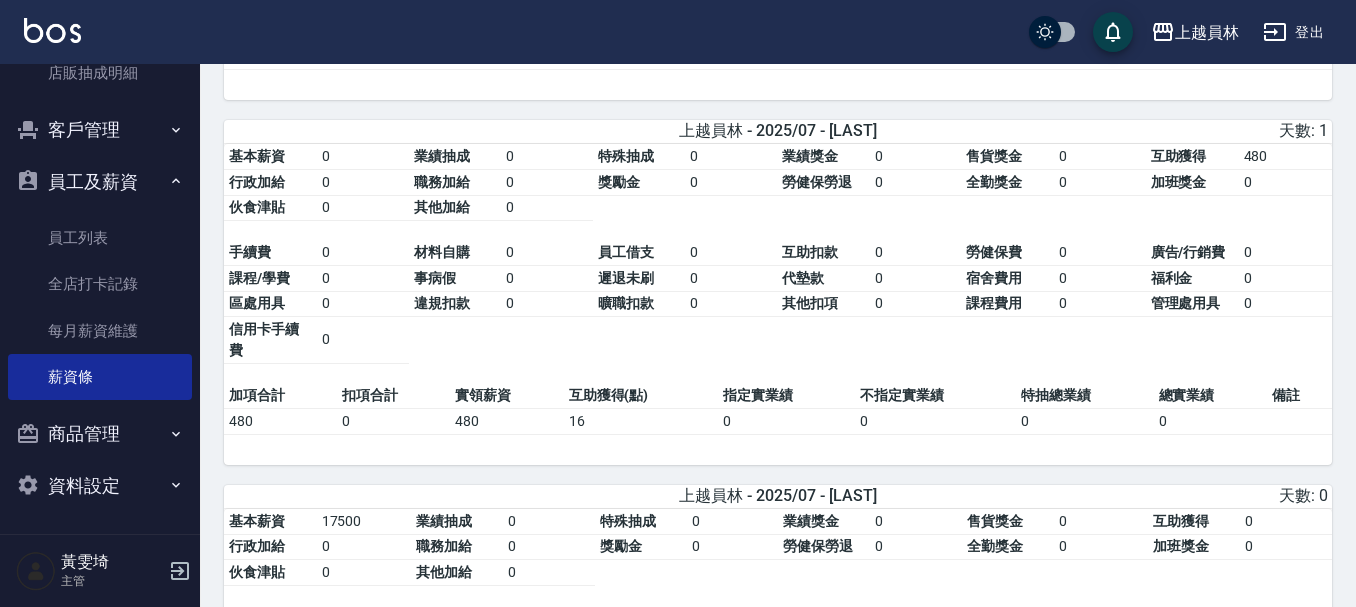 scroll, scrollTop: 4089, scrollLeft: 0, axis: vertical 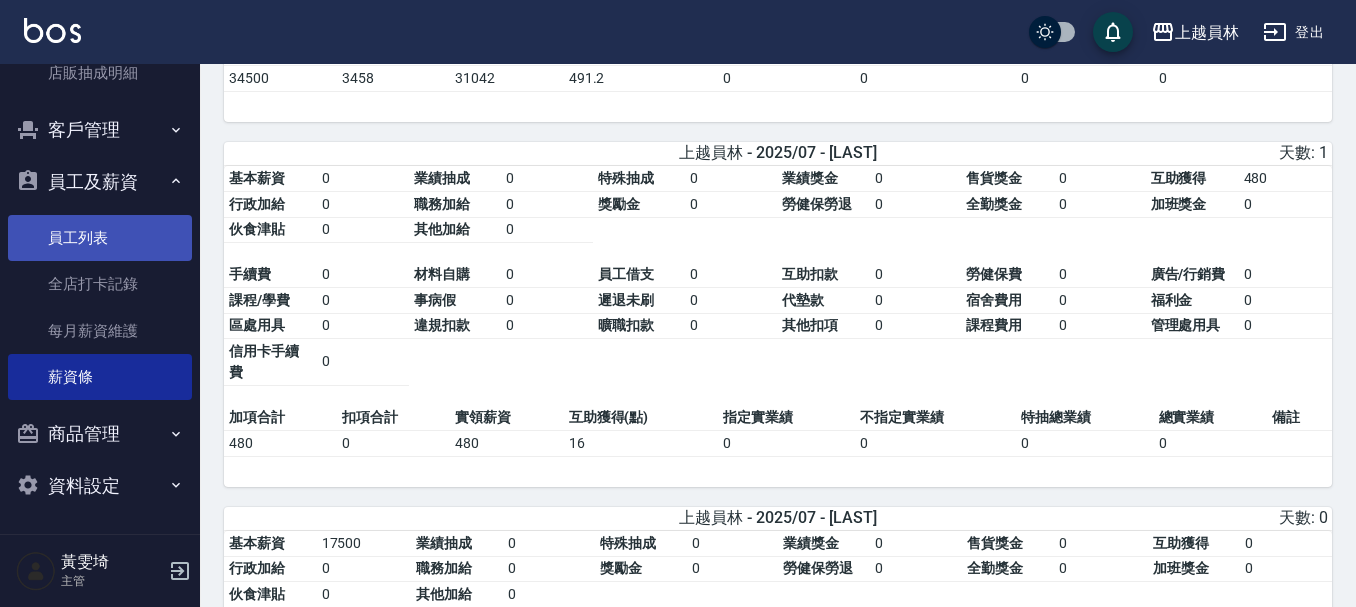 click on "員工列表" at bounding box center (100, 238) 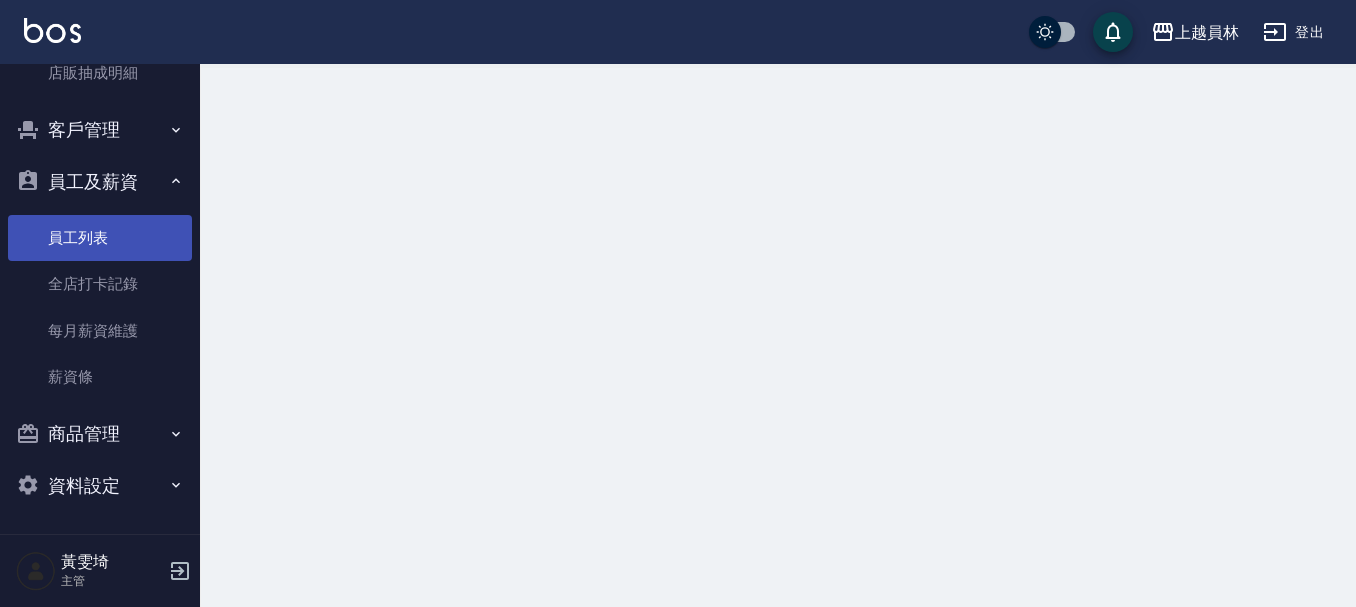 scroll, scrollTop: 0, scrollLeft: 0, axis: both 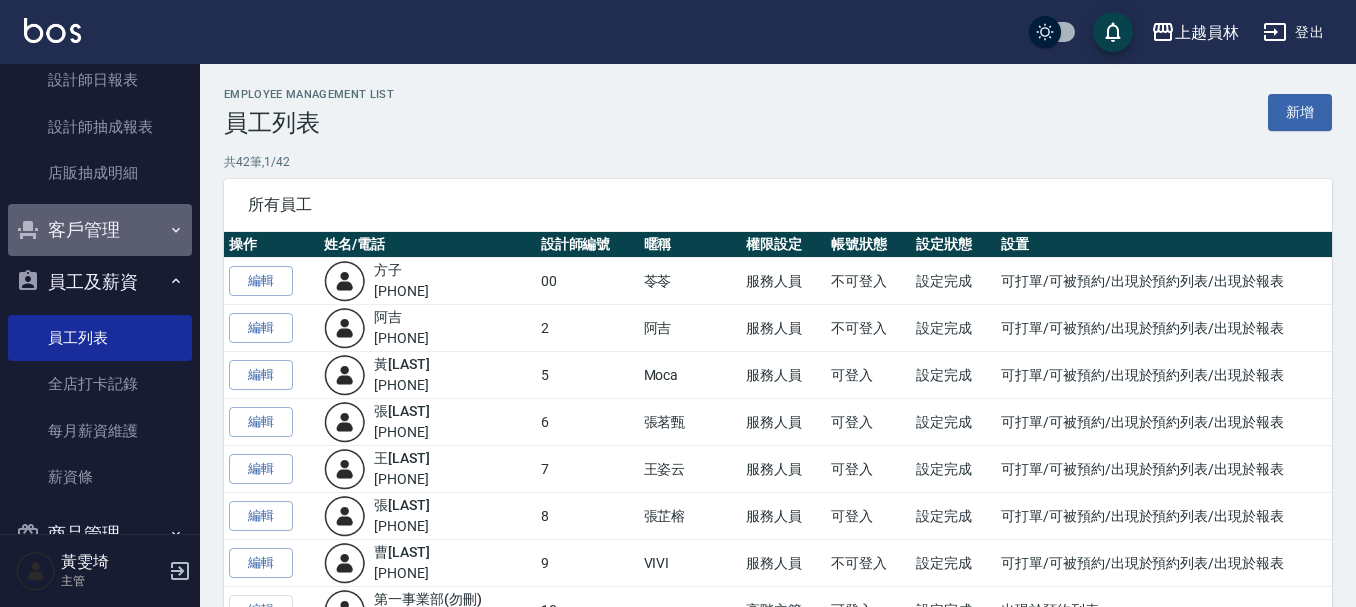 click on "客戶管理" at bounding box center (100, 230) 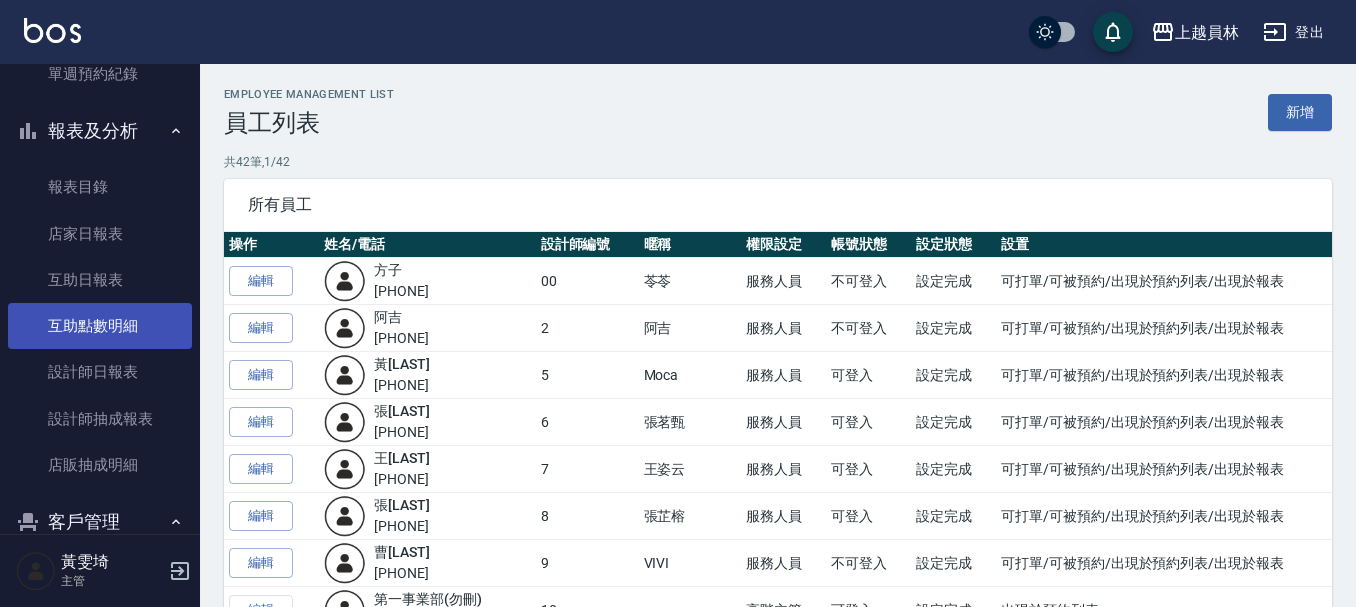 scroll, scrollTop: 117, scrollLeft: 0, axis: vertical 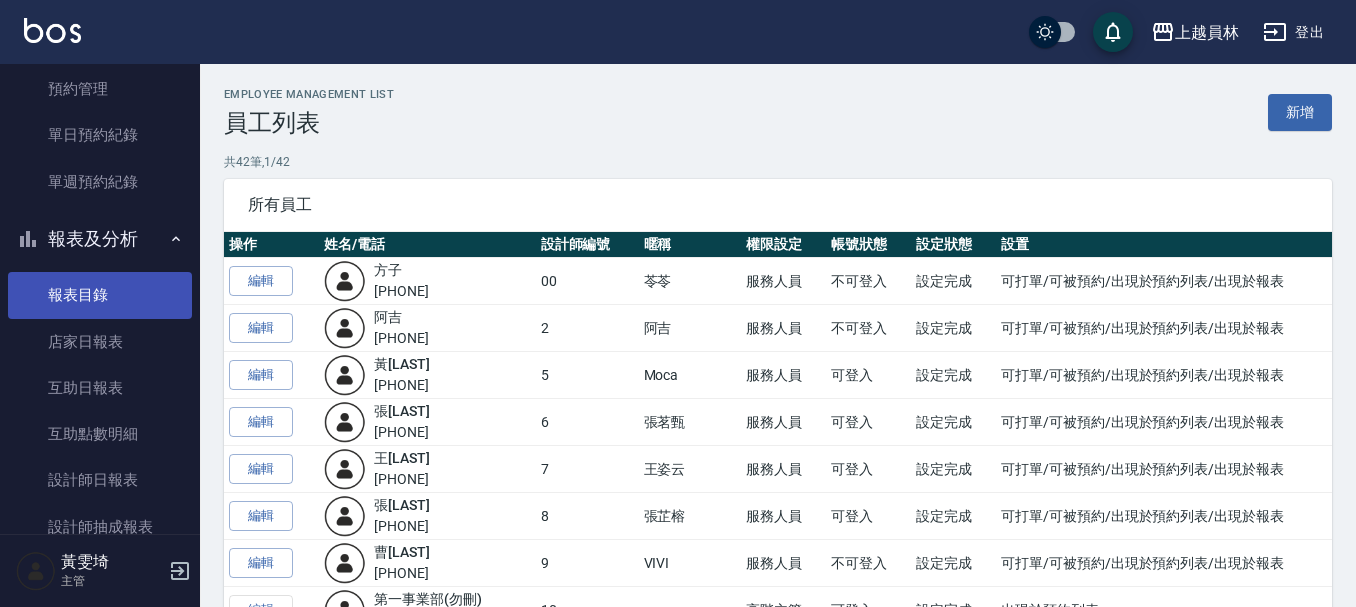 click on "報表目錄" at bounding box center (100, 295) 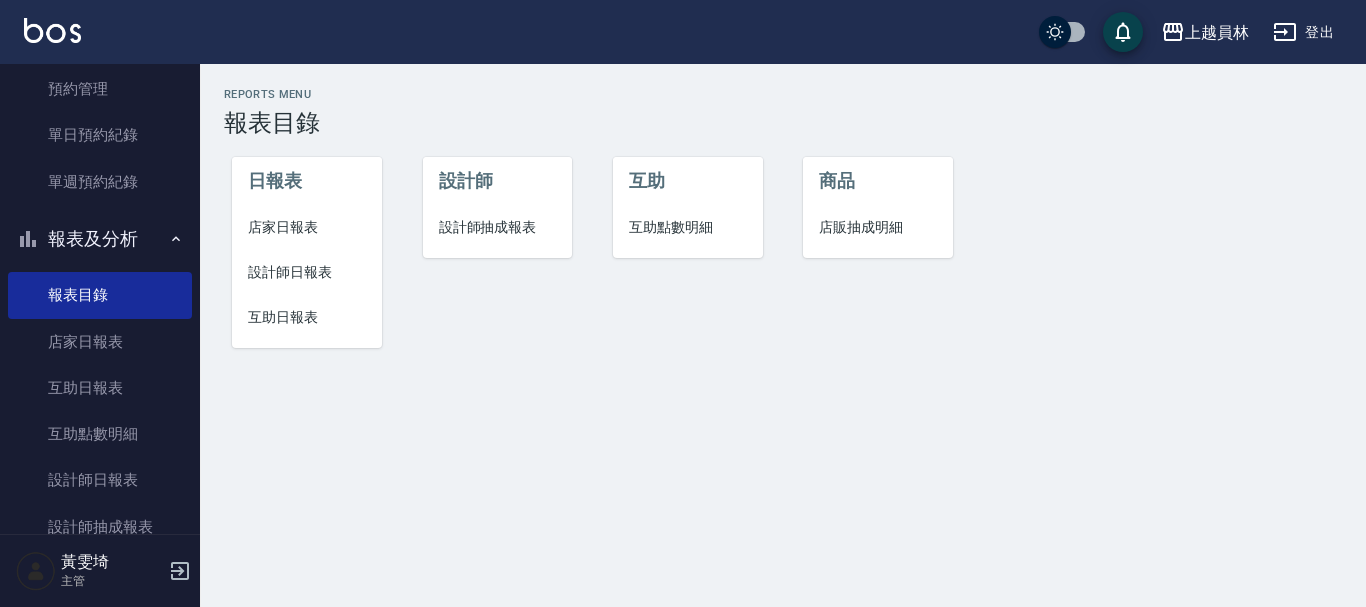 click on "店販抽成明細" at bounding box center [878, 227] 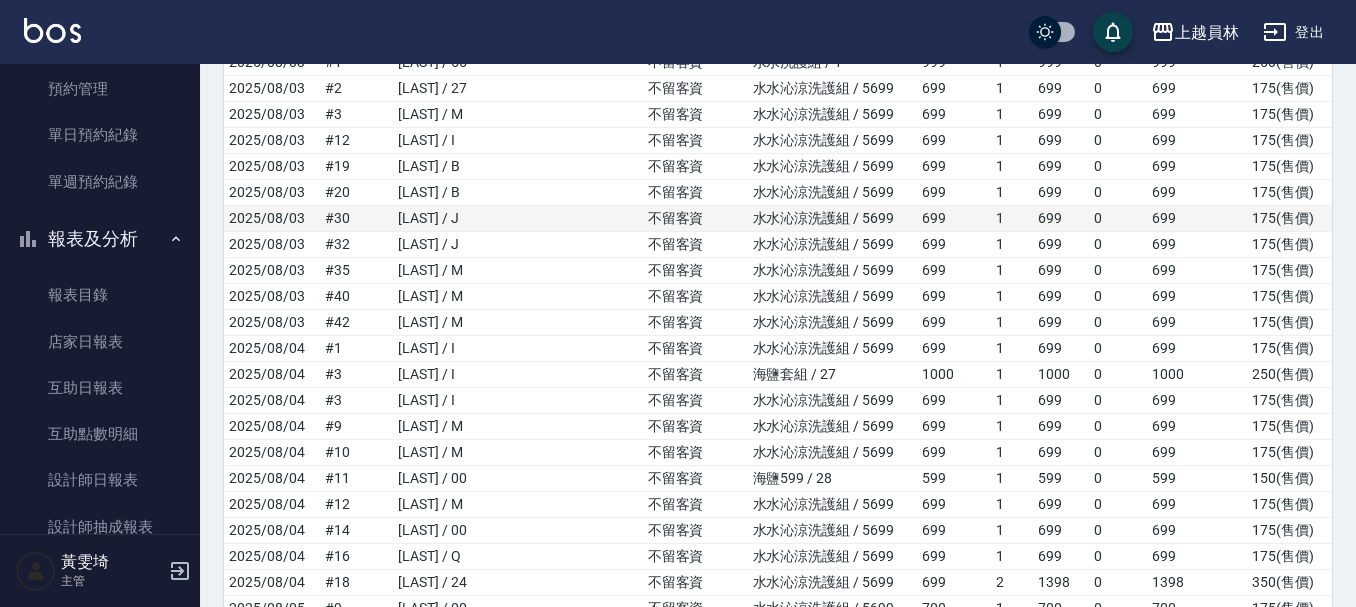 scroll, scrollTop: 58, scrollLeft: 0, axis: vertical 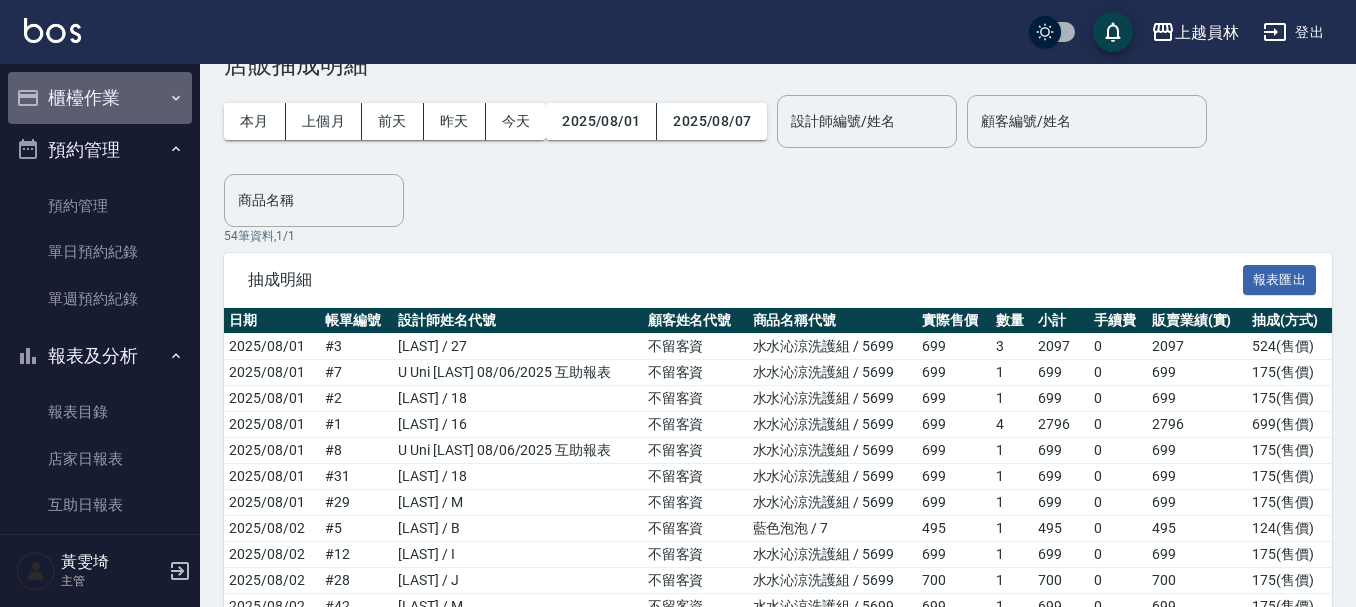click on "櫃檯作業" at bounding box center (100, 98) 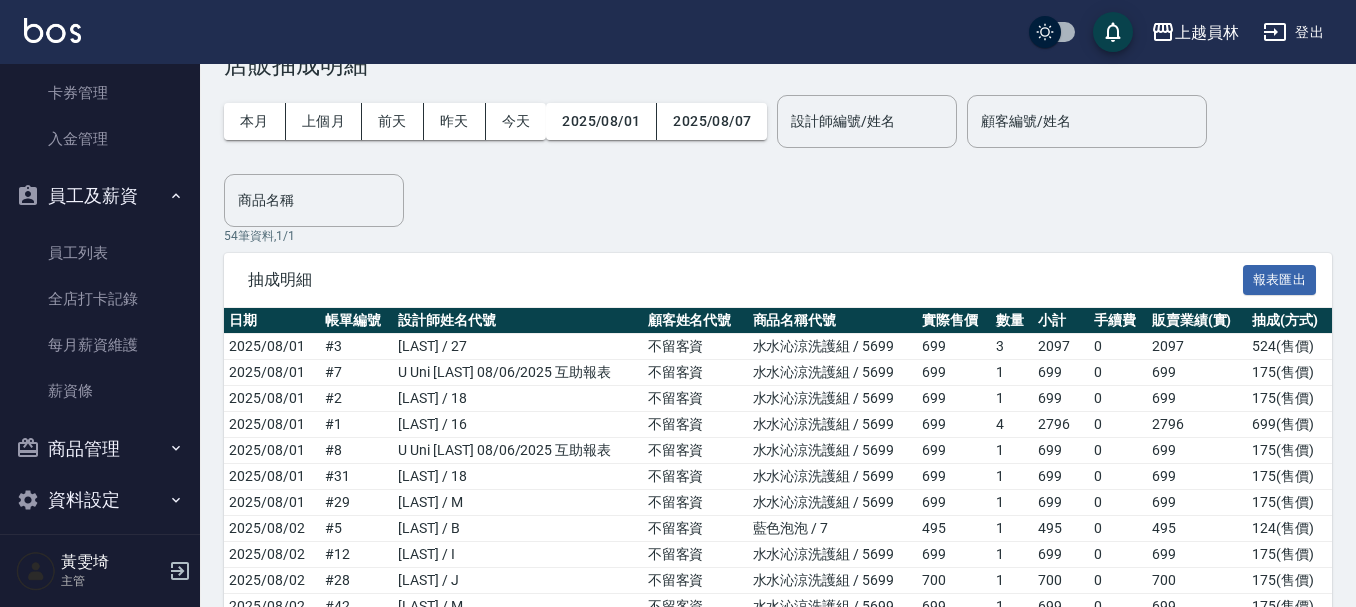 scroll, scrollTop: 1113, scrollLeft: 0, axis: vertical 